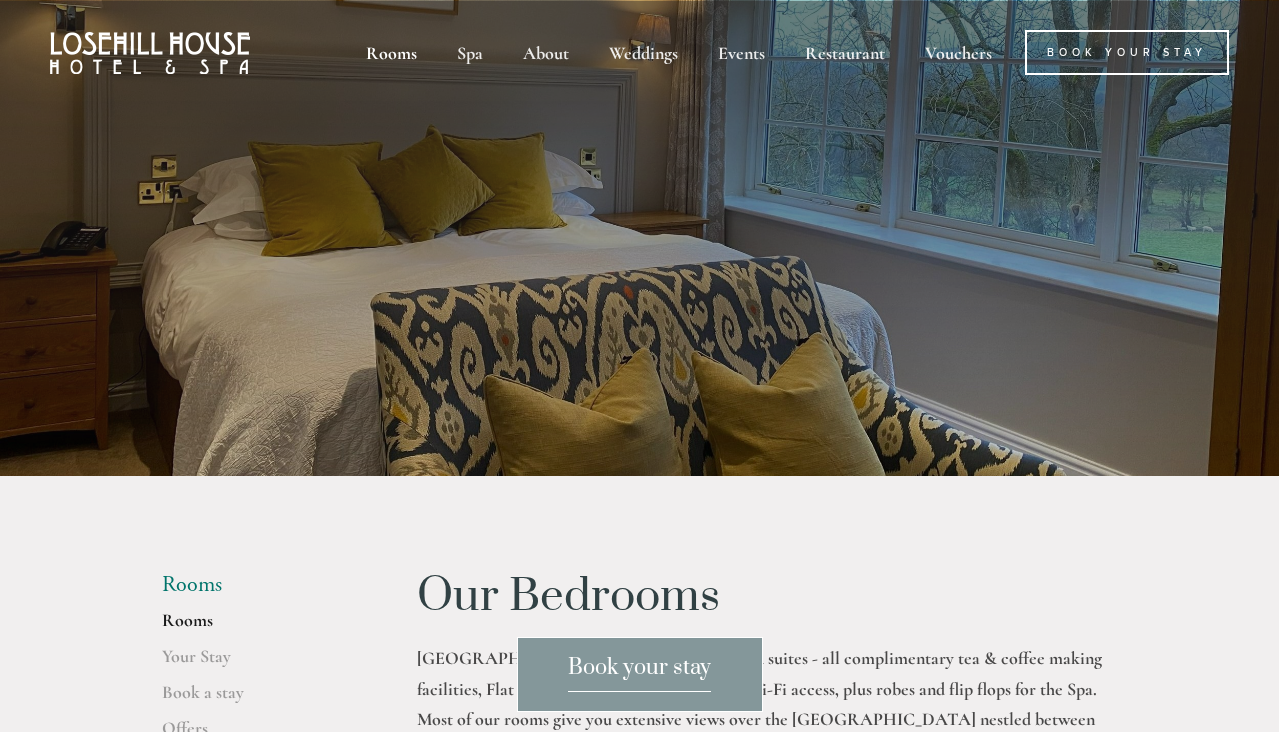scroll, scrollTop: 0, scrollLeft: 0, axis: both 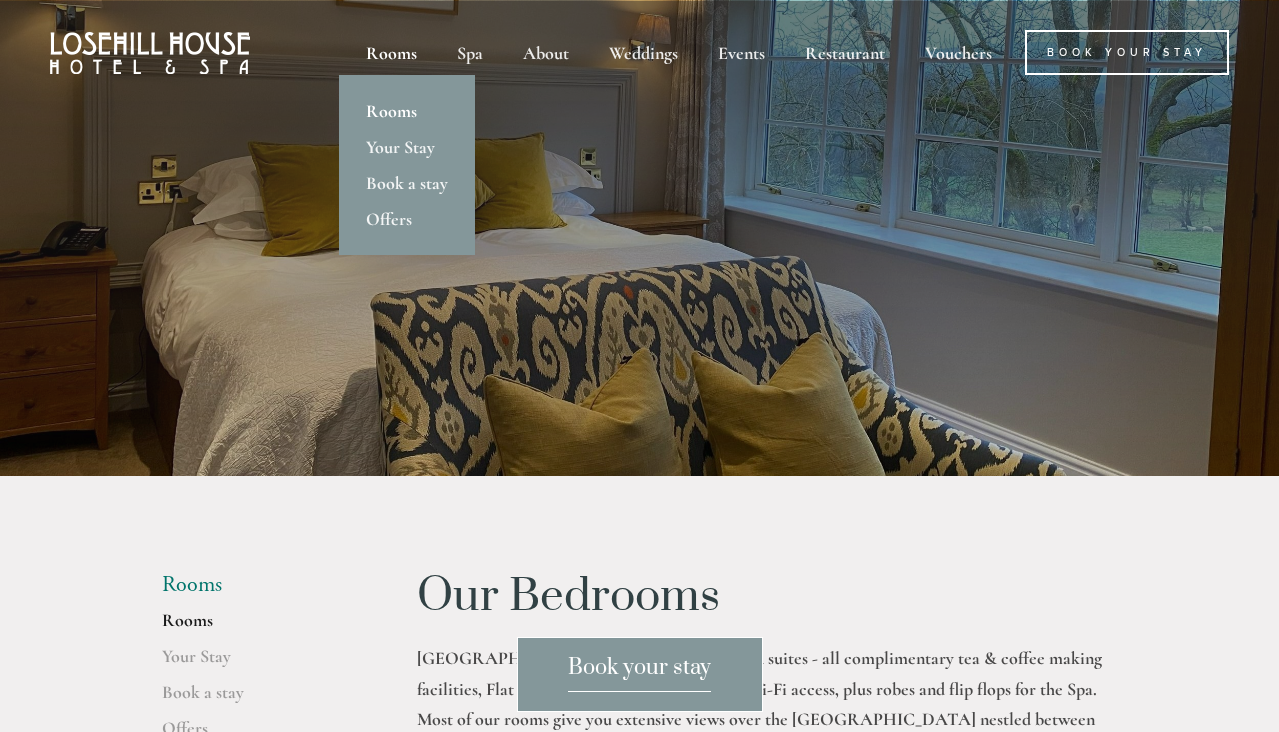 click on "Rooms" at bounding box center (407, 111) 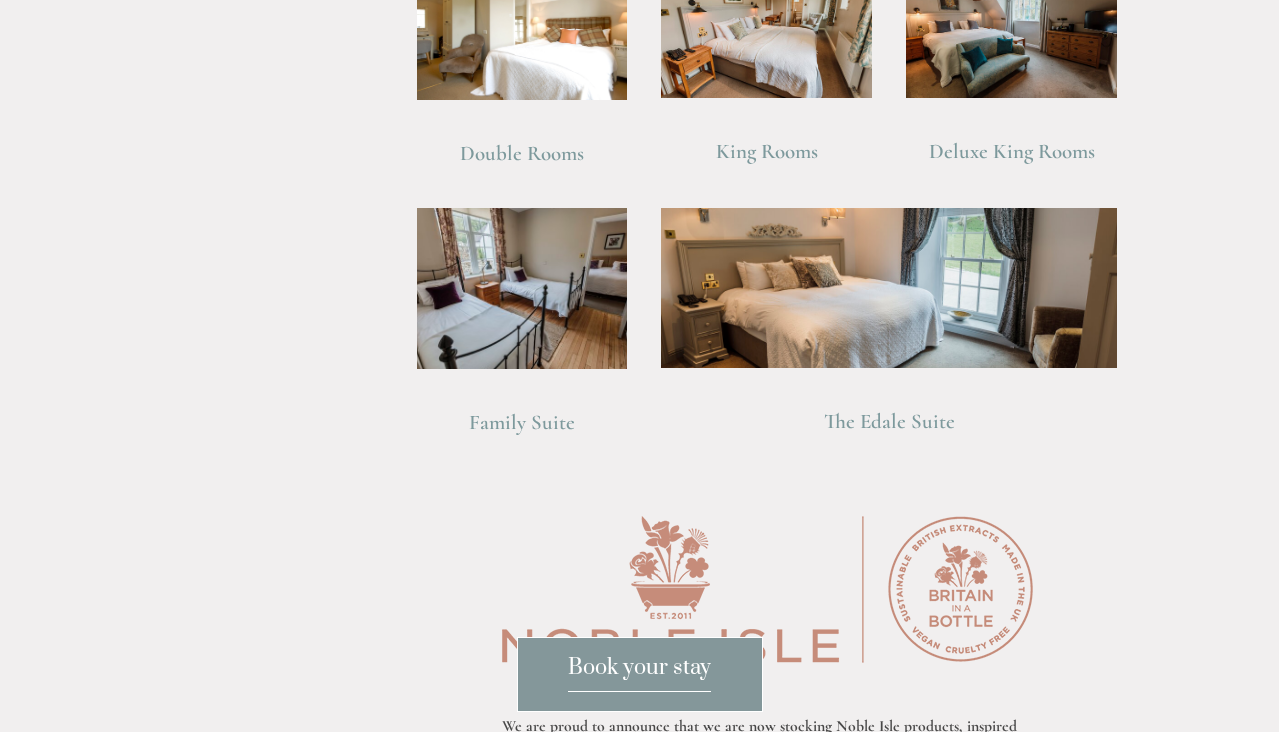 scroll, scrollTop: 1578, scrollLeft: 0, axis: vertical 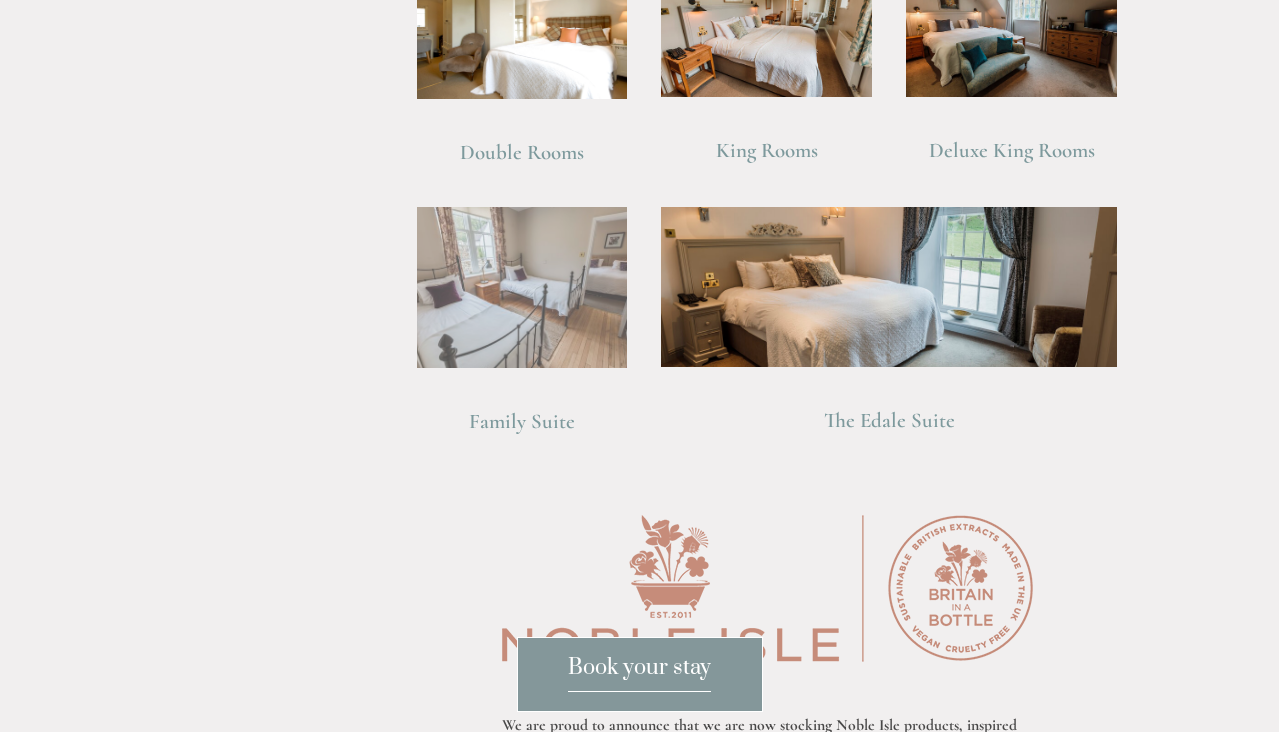 click at bounding box center [522, 287] 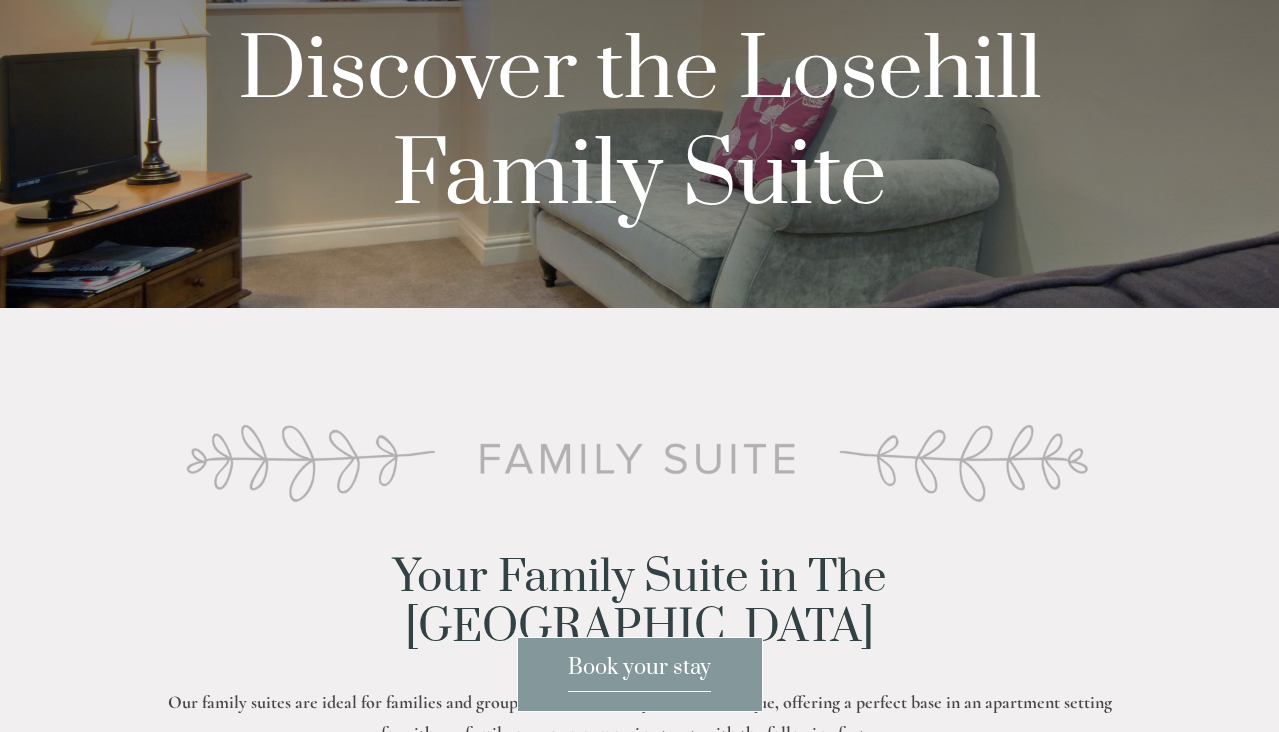 scroll, scrollTop: 0, scrollLeft: 0, axis: both 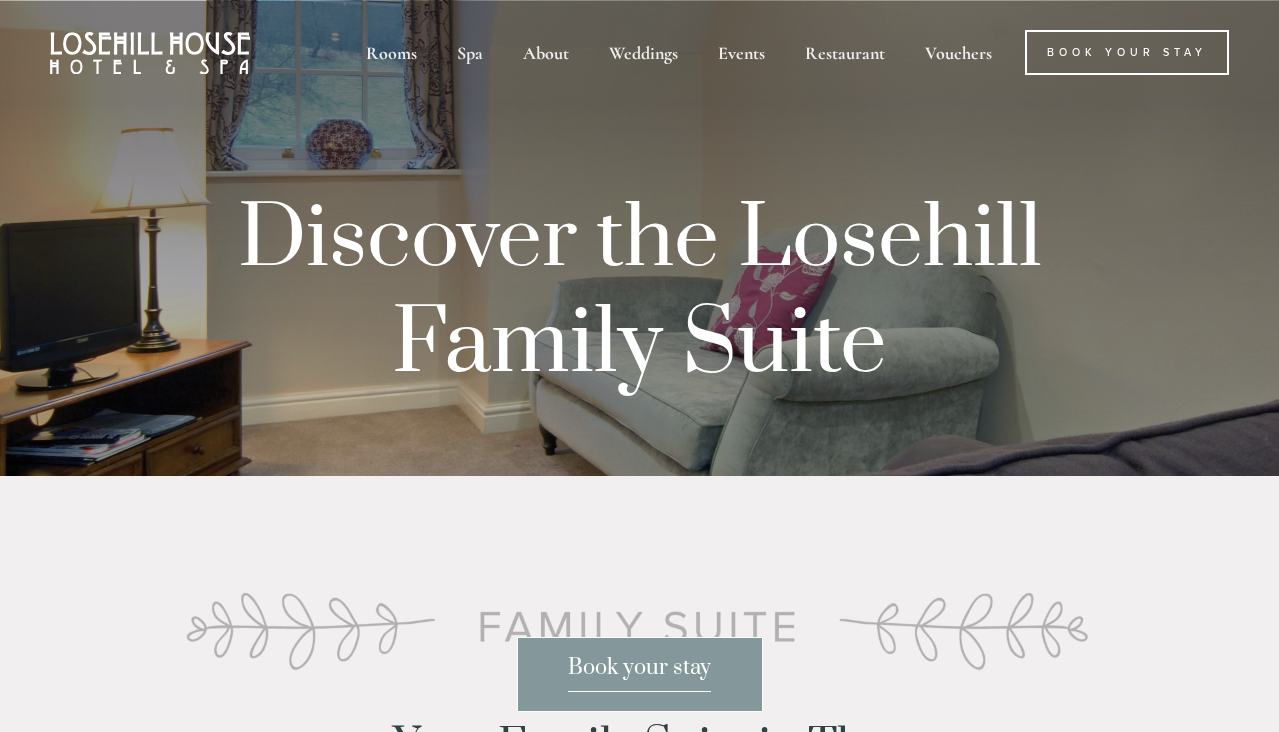 click at bounding box center [150, 53] 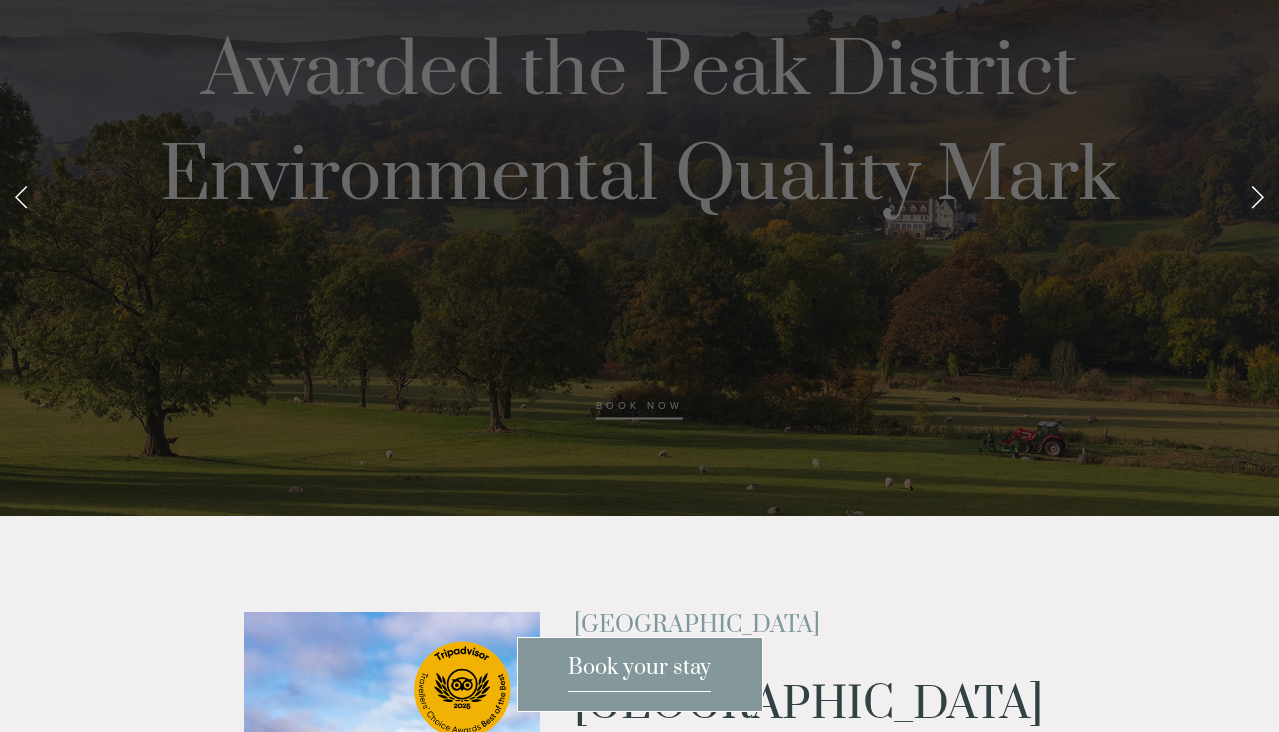 scroll, scrollTop: 129, scrollLeft: 0, axis: vertical 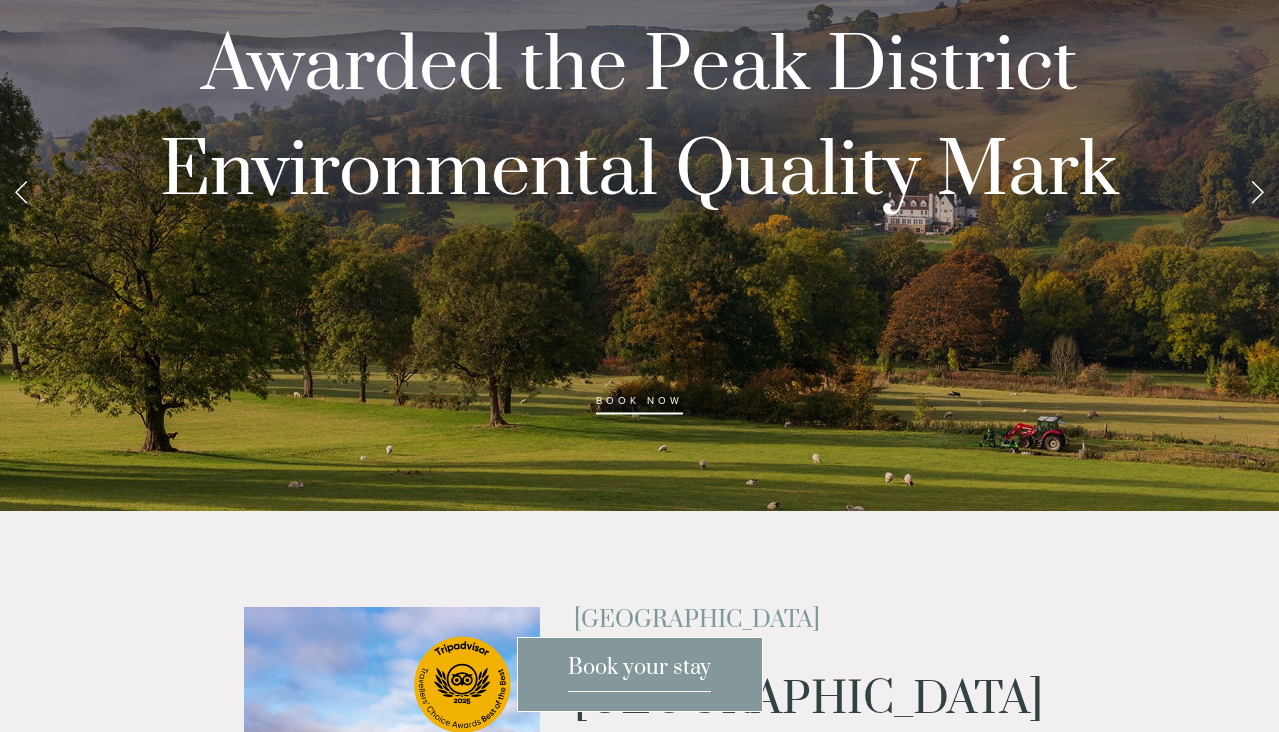 click at bounding box center (1257, 191) 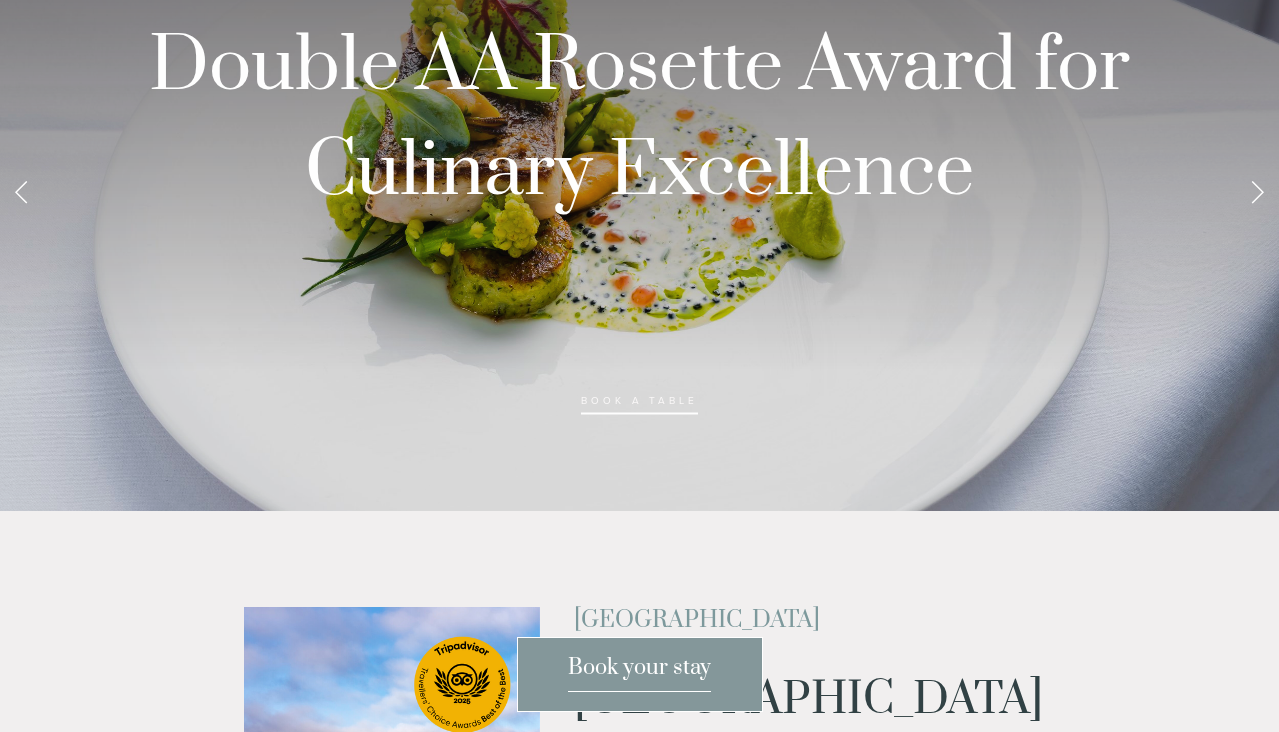 click at bounding box center (1257, 191) 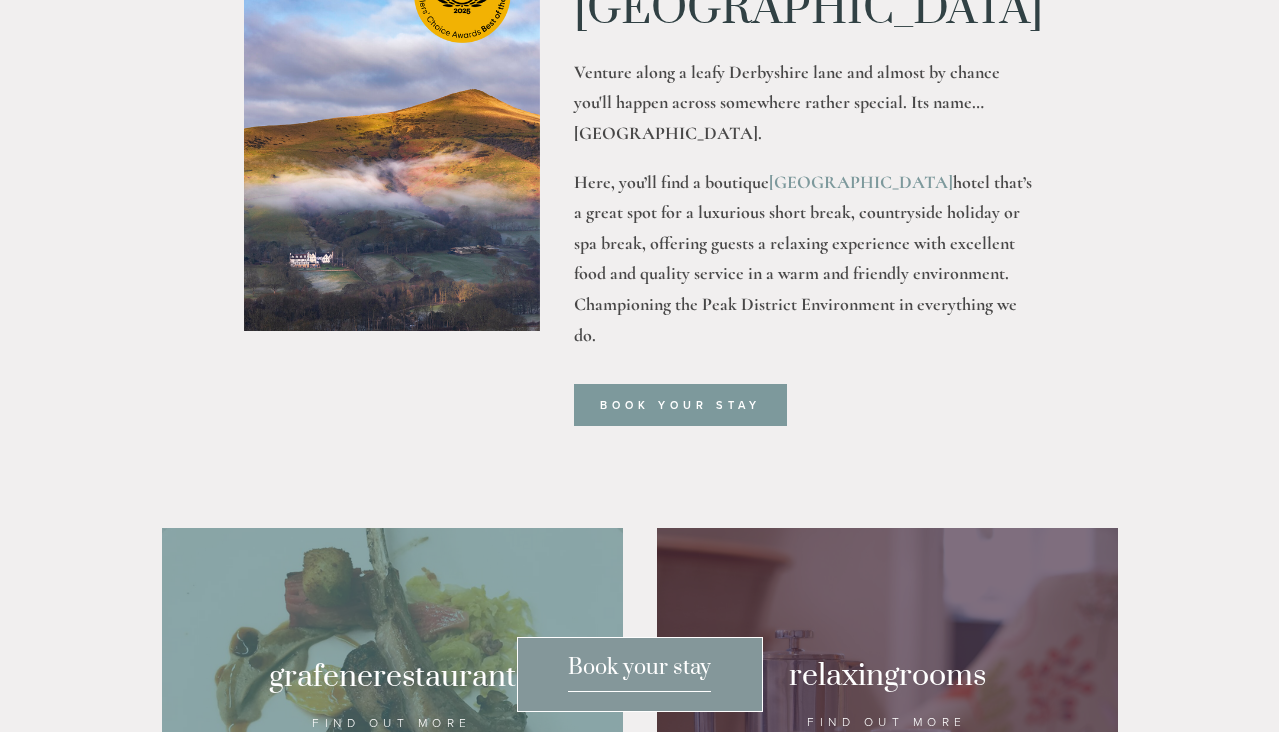 scroll, scrollTop: 0, scrollLeft: 0, axis: both 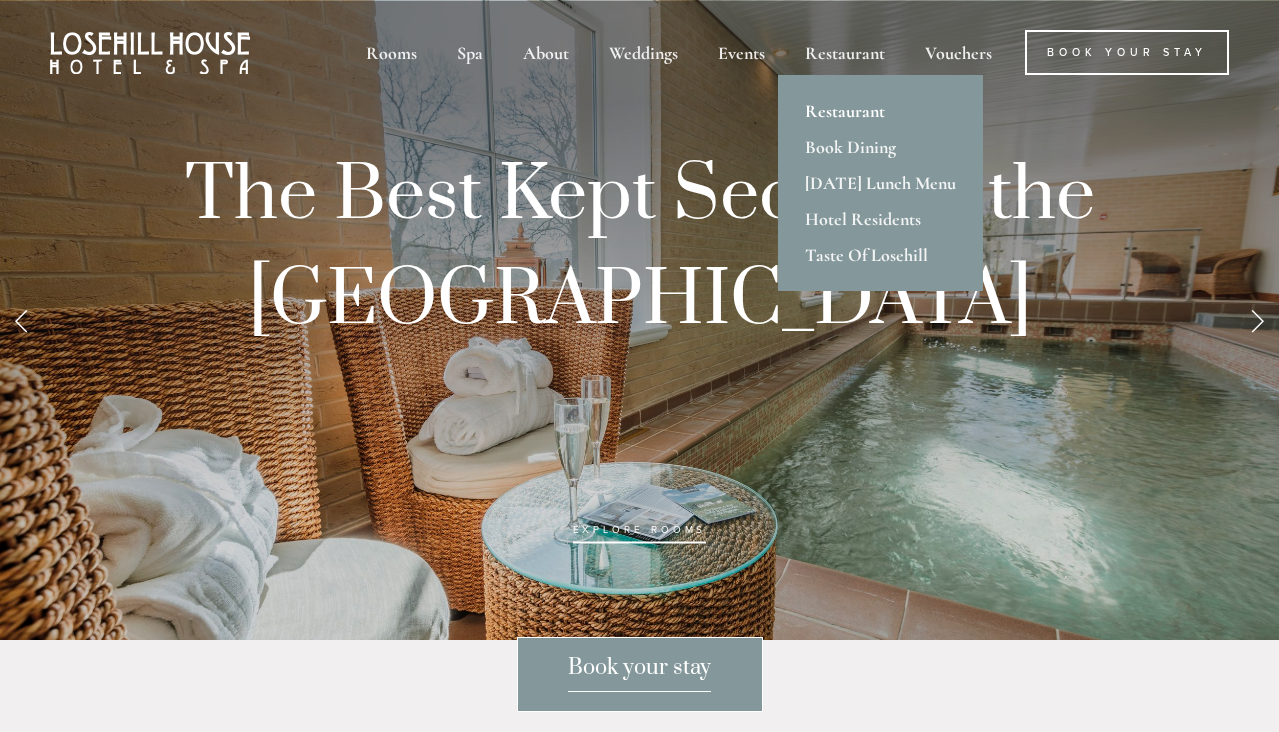 click on "Restaurant" at bounding box center [880, 111] 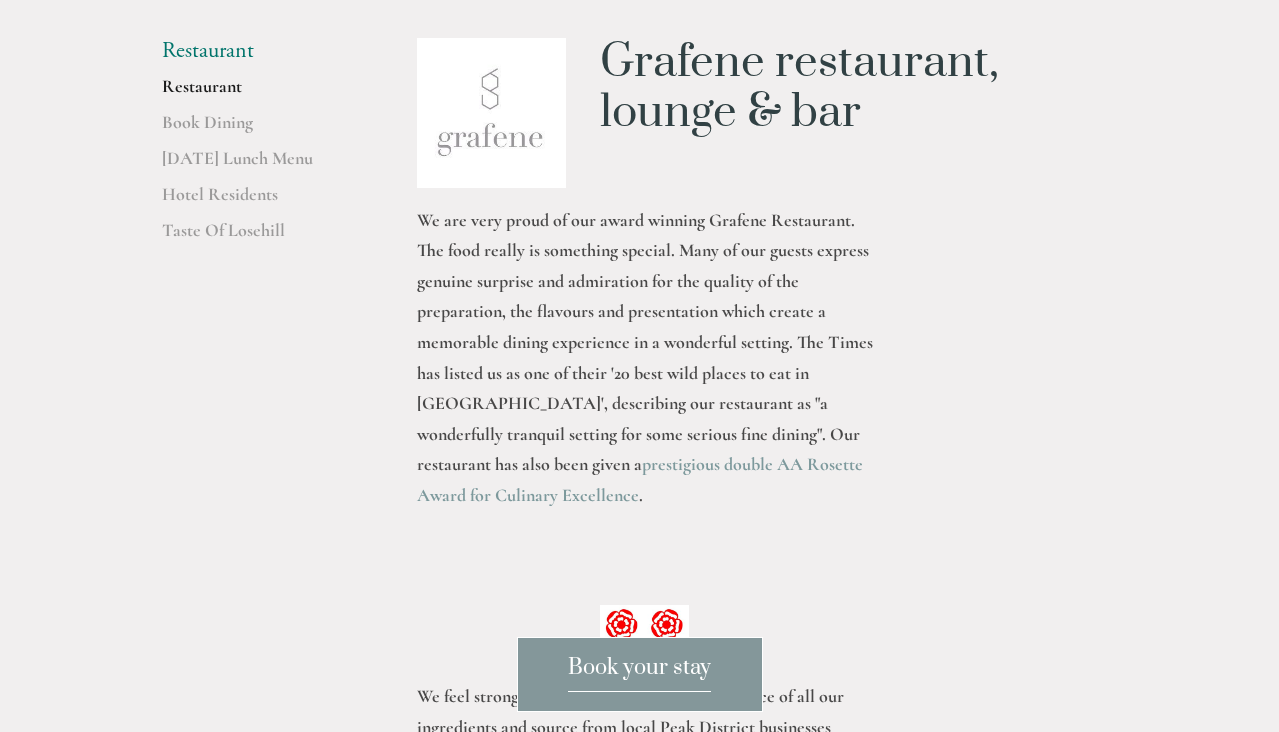 scroll, scrollTop: 539, scrollLeft: 0, axis: vertical 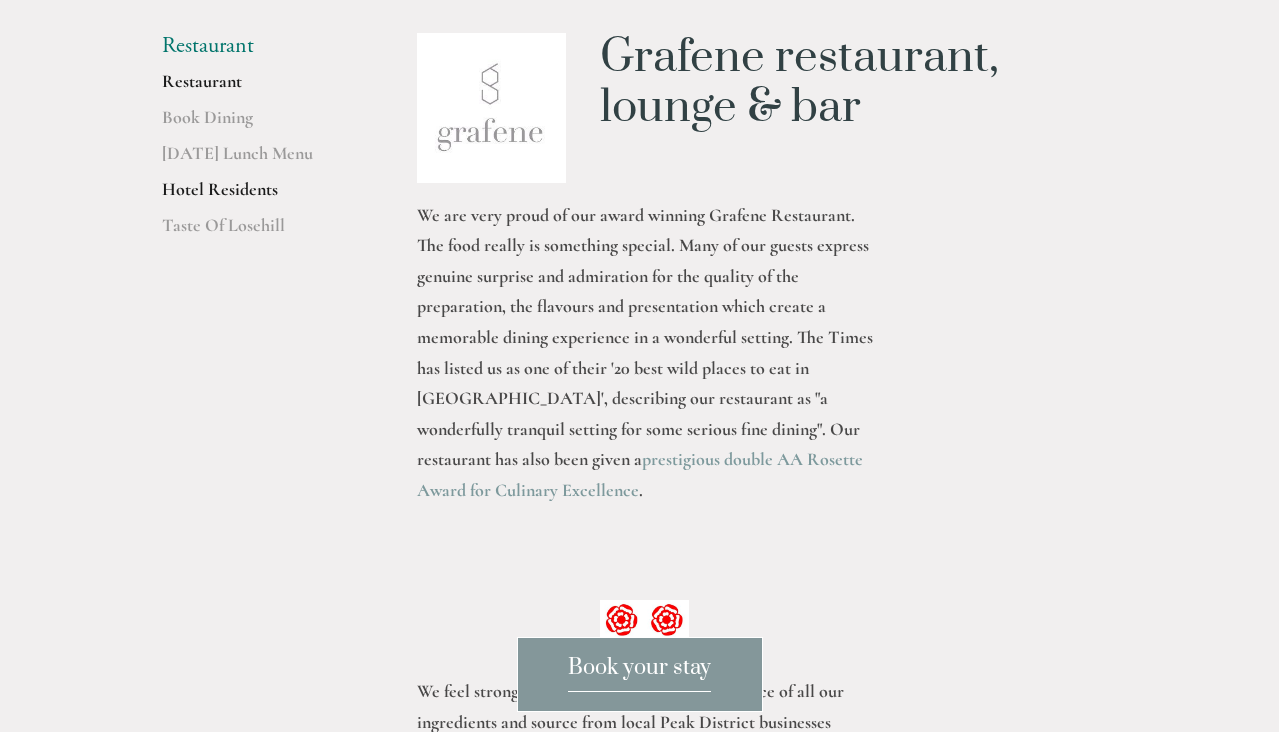 click on "Hotel Residents" at bounding box center (257, 196) 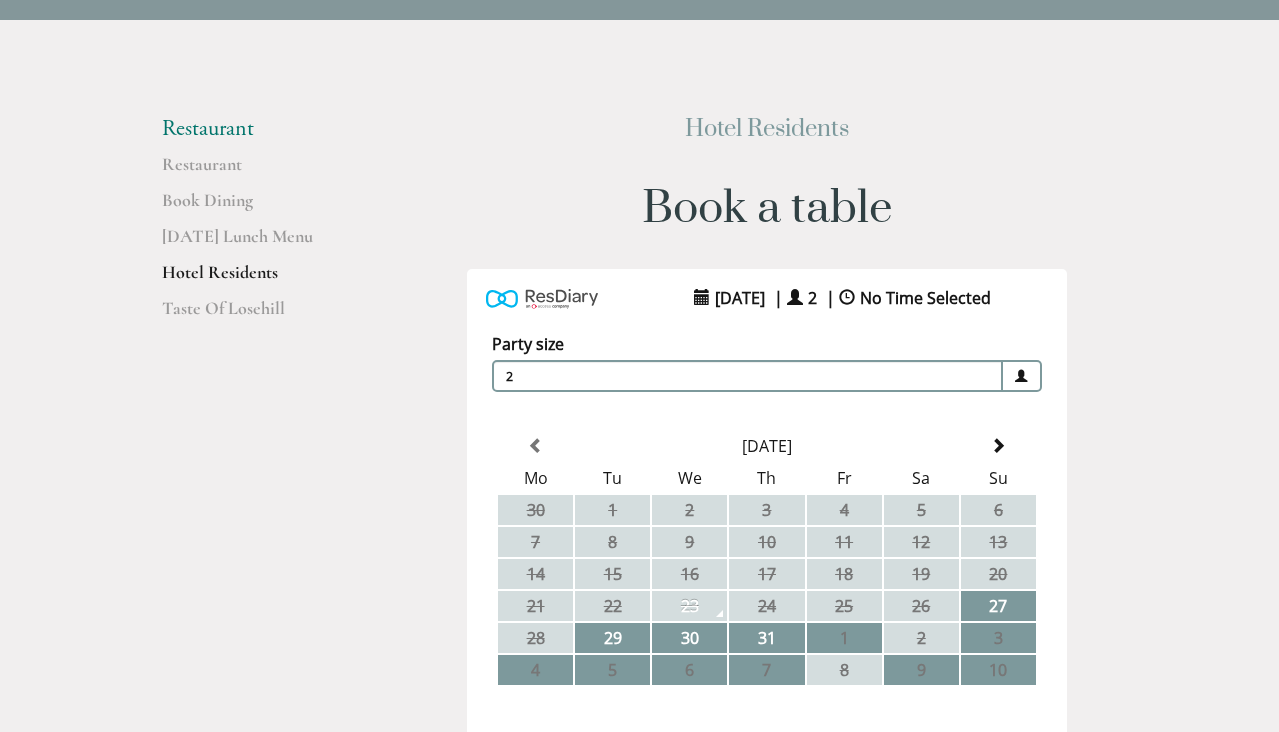 scroll, scrollTop: 121, scrollLeft: 0, axis: vertical 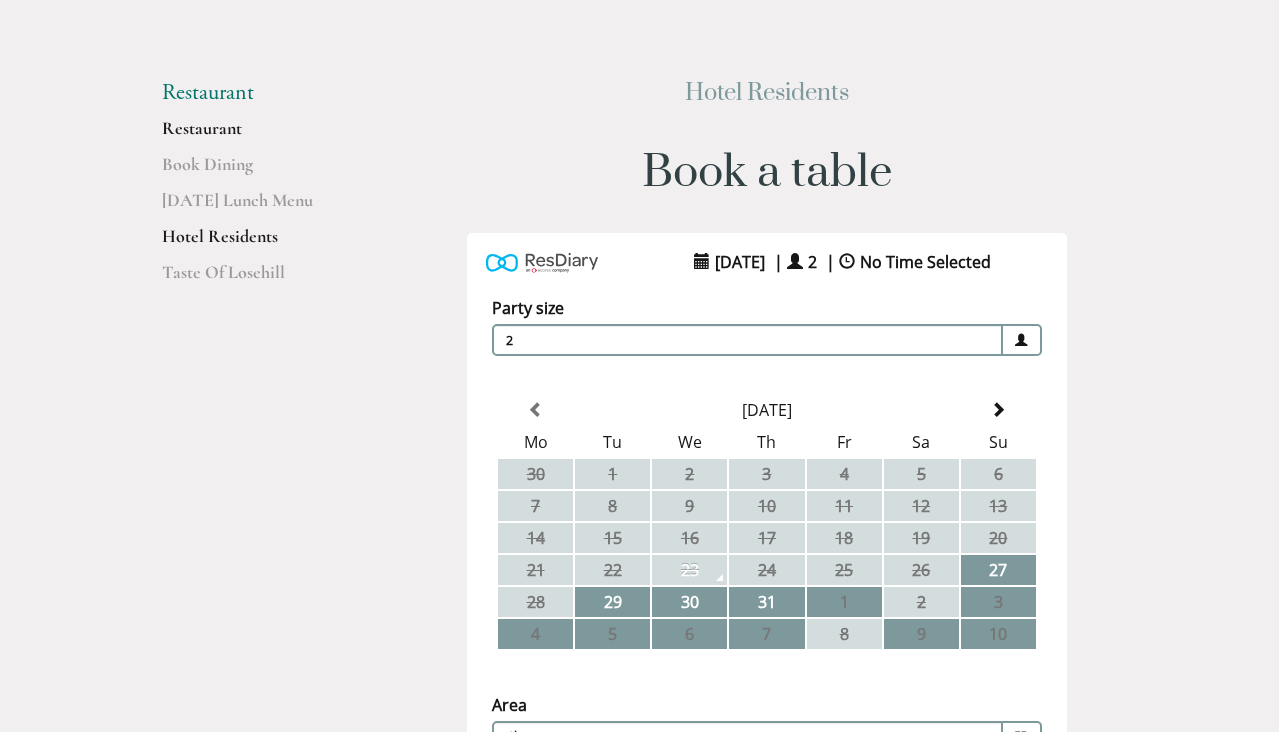 click on "Restaurant" at bounding box center (257, 135) 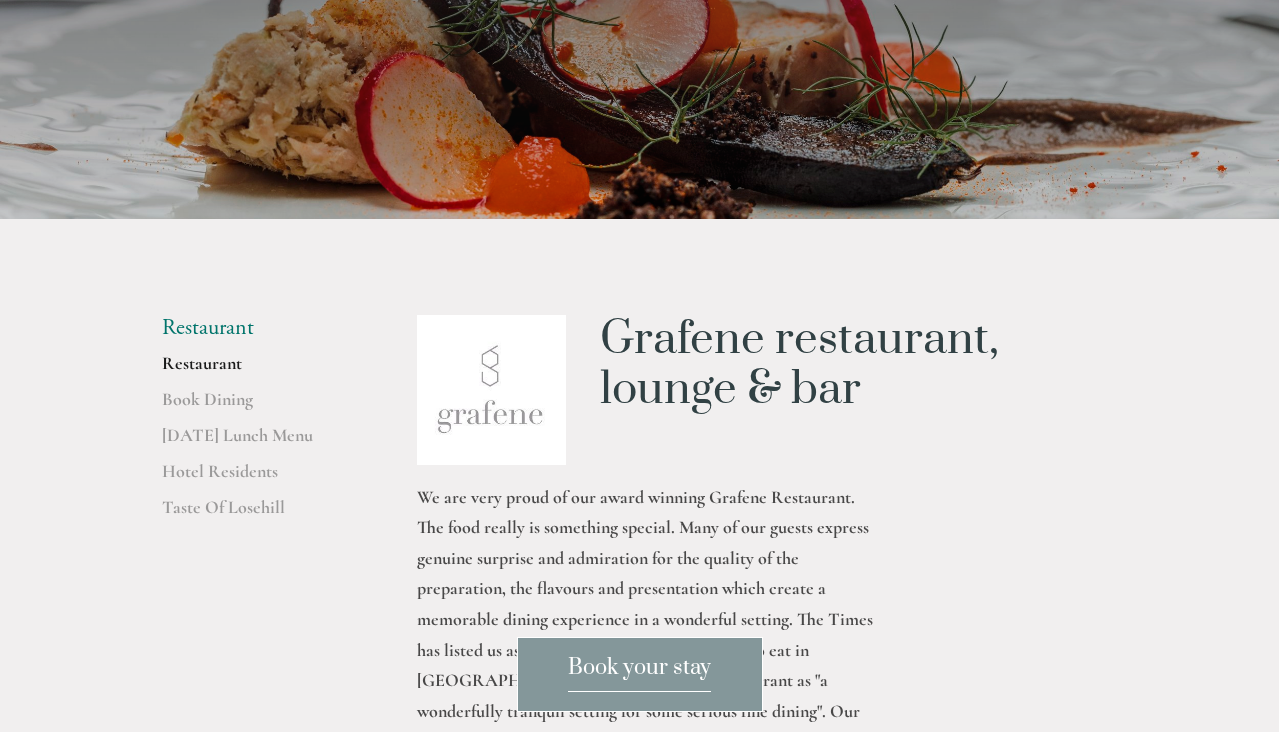 scroll, scrollTop: 441, scrollLeft: 0, axis: vertical 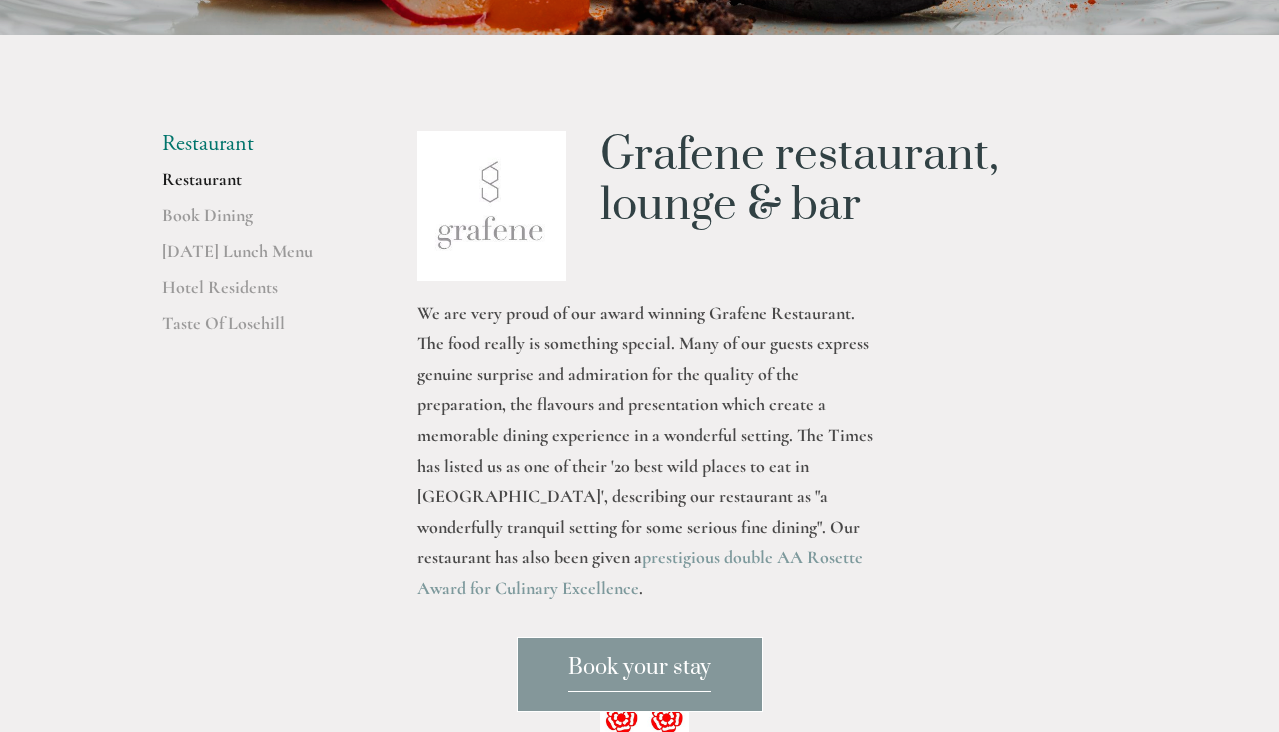 click at bounding box center (492, 206) 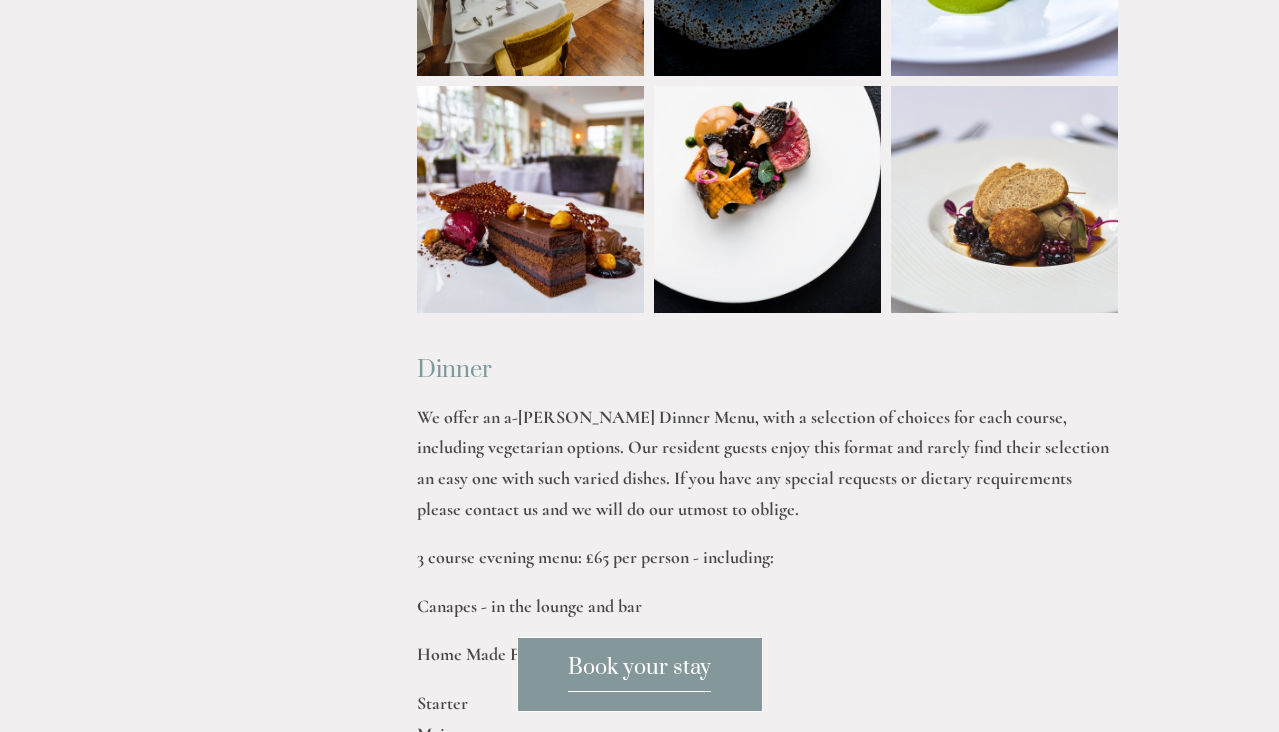 scroll, scrollTop: 2269, scrollLeft: 0, axis: vertical 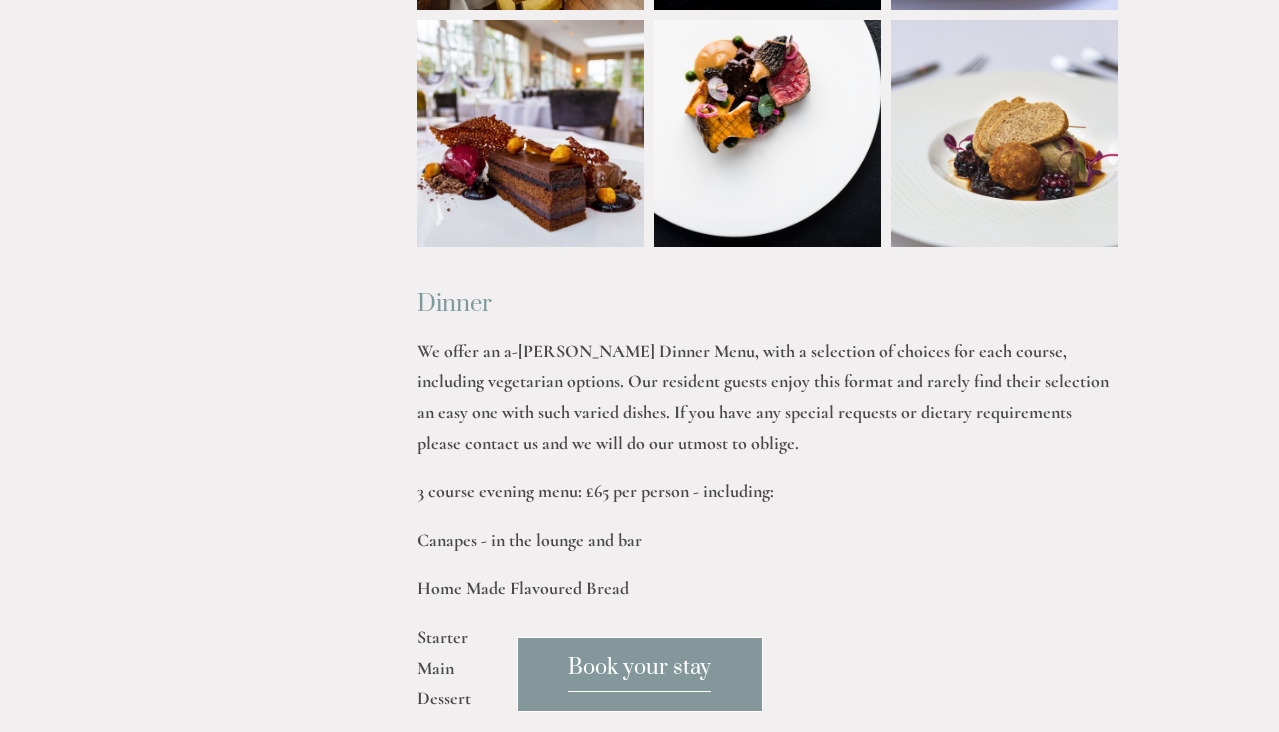 click on "We offer an a-[PERSON_NAME] Dinner Menu, with a selection of choices for each course, including vegetarian options. Our resident guests enjoy this format and rarely find their selection an easy one with such varied dishes. If you have any special requests or dietary requirements please contact us and we will do our utmost to oblige." at bounding box center [767, 397] 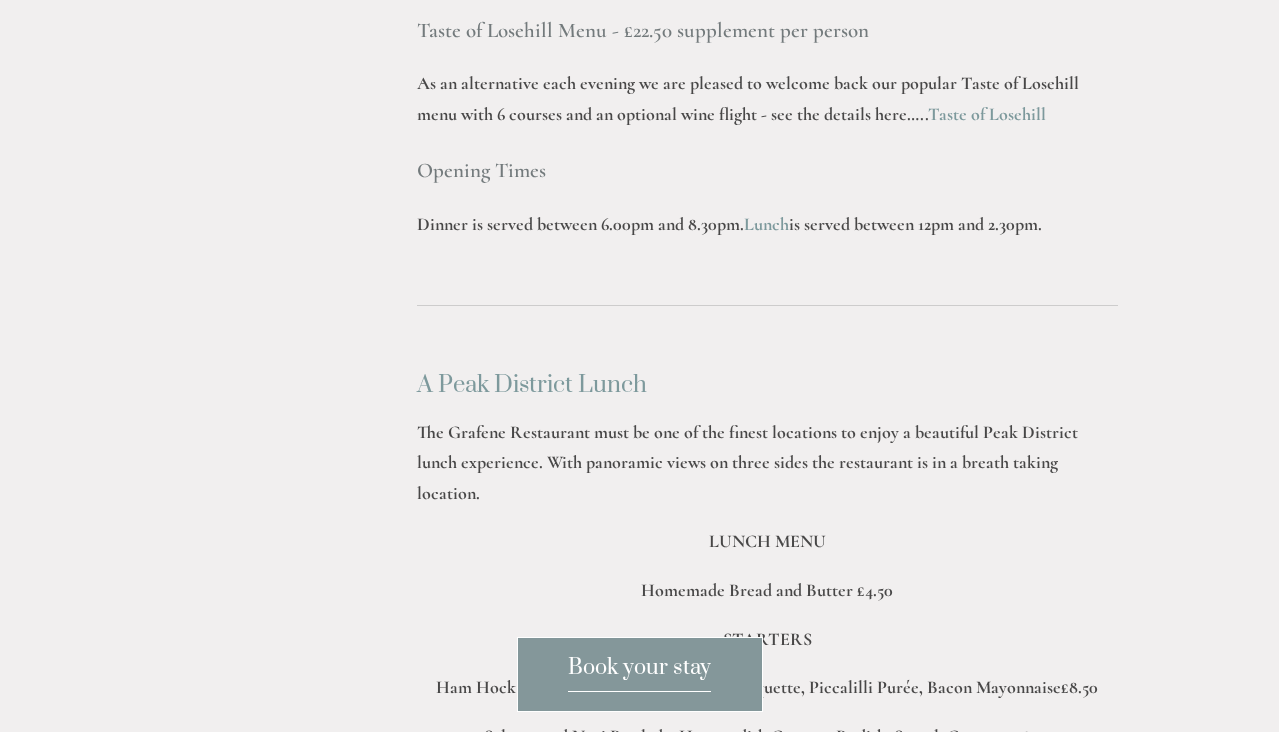 scroll, scrollTop: 3095, scrollLeft: 0, axis: vertical 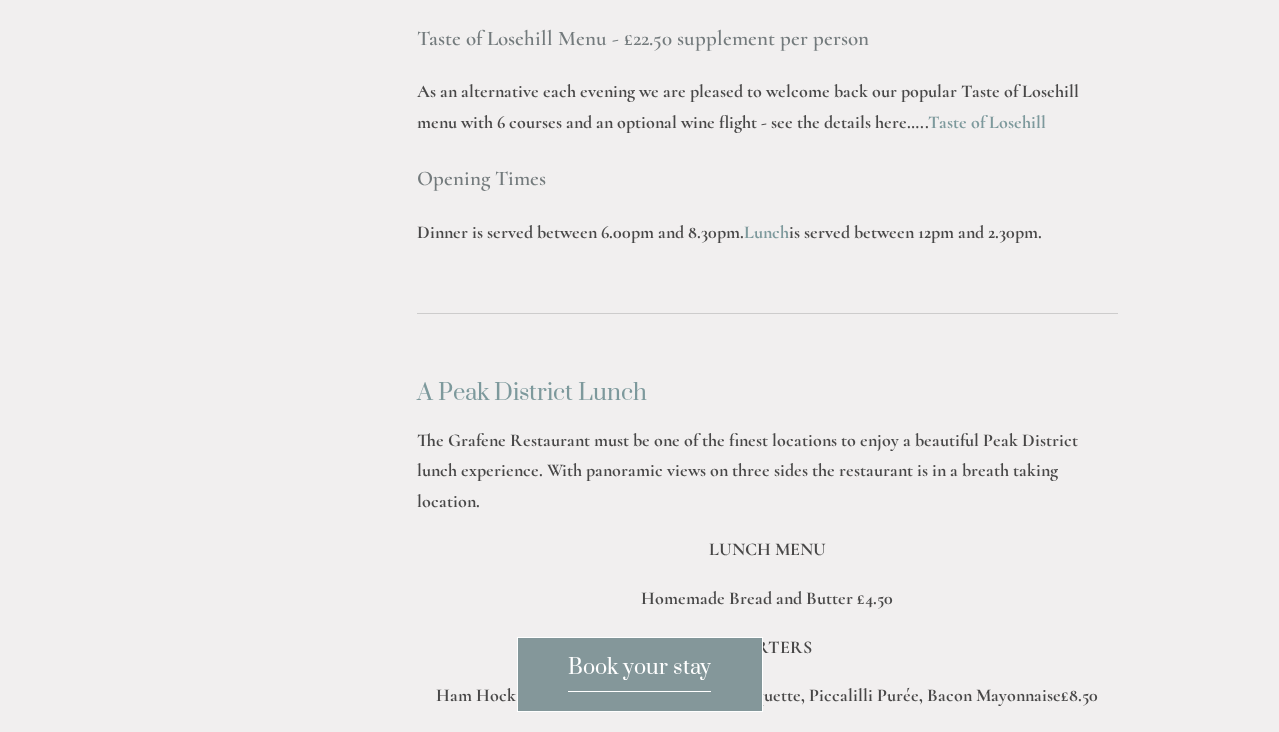 click on "Taste of Losehill" at bounding box center (987, 122) 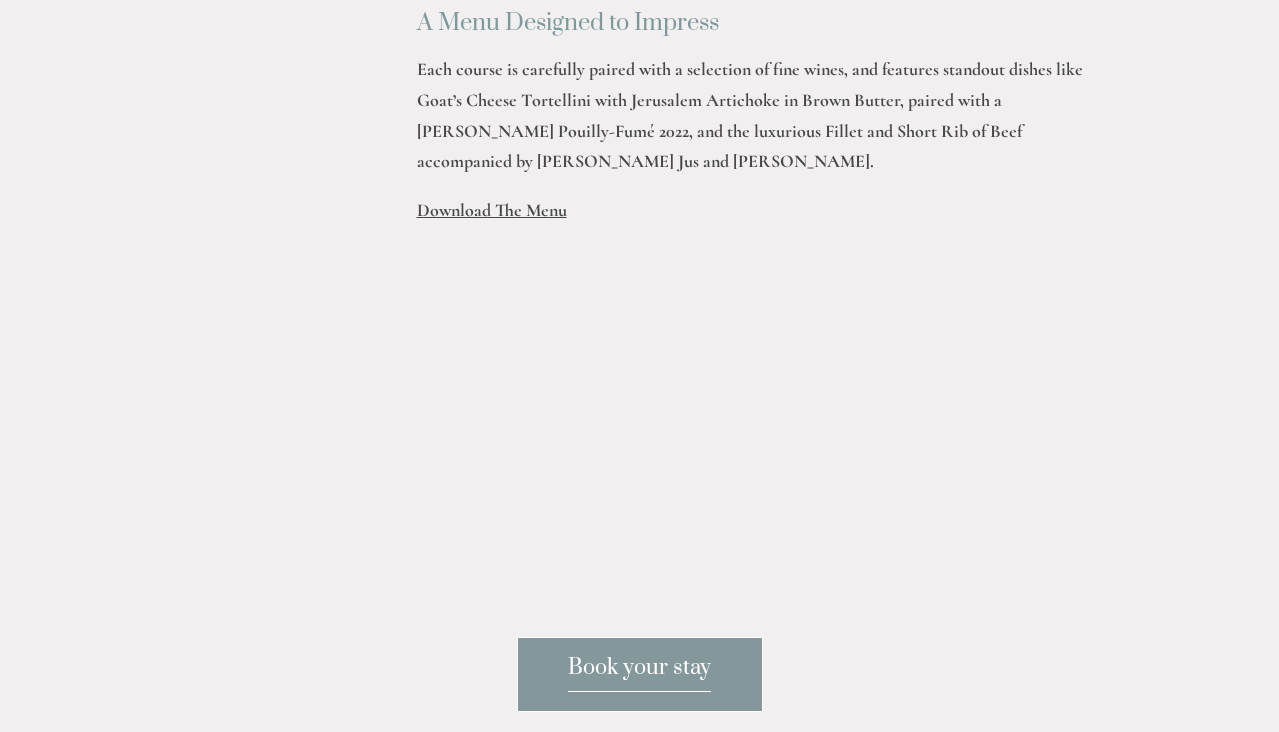scroll, scrollTop: 875, scrollLeft: 0, axis: vertical 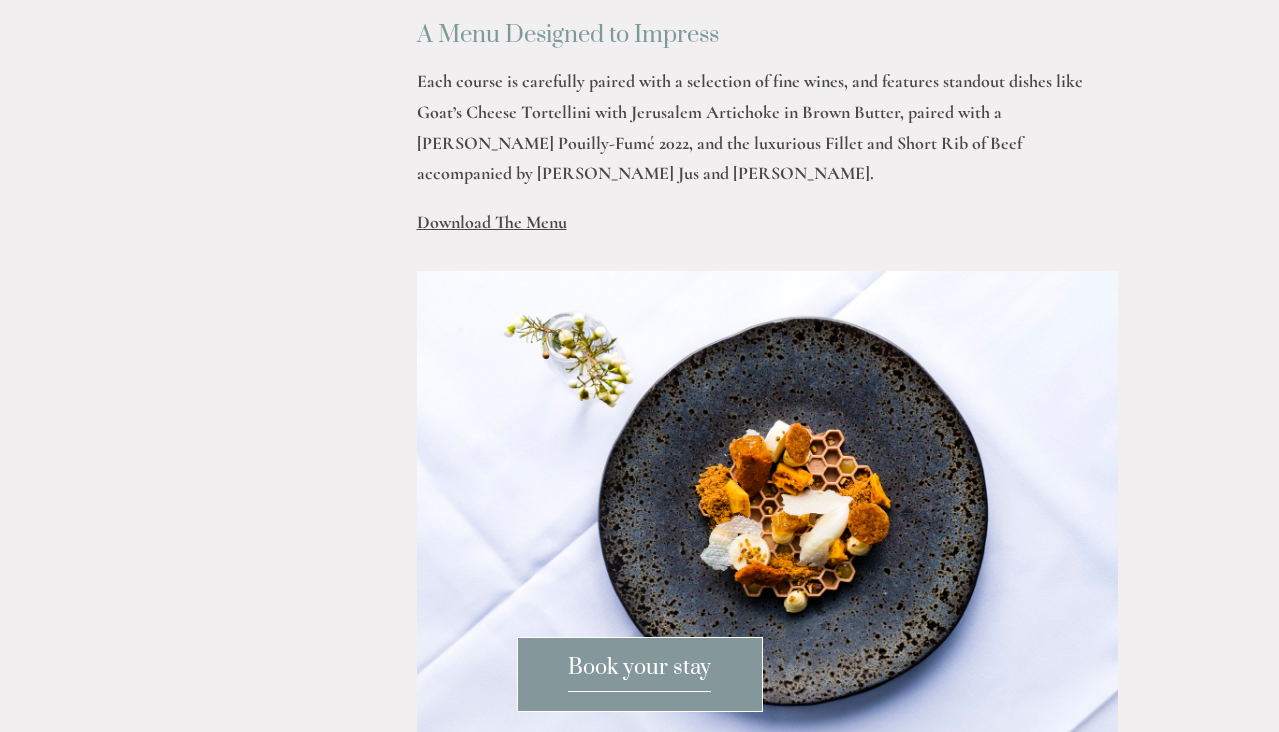 click on "Download The Menu" at bounding box center [492, 222] 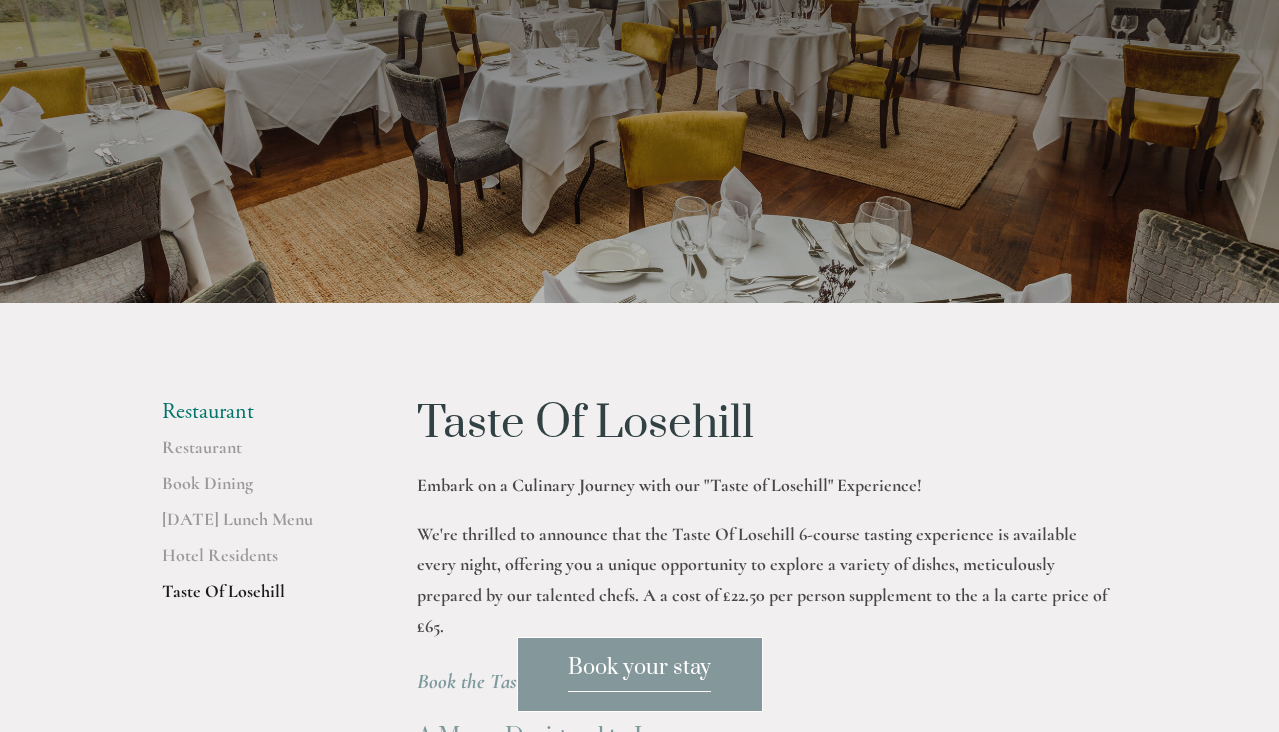 scroll, scrollTop: 0, scrollLeft: 0, axis: both 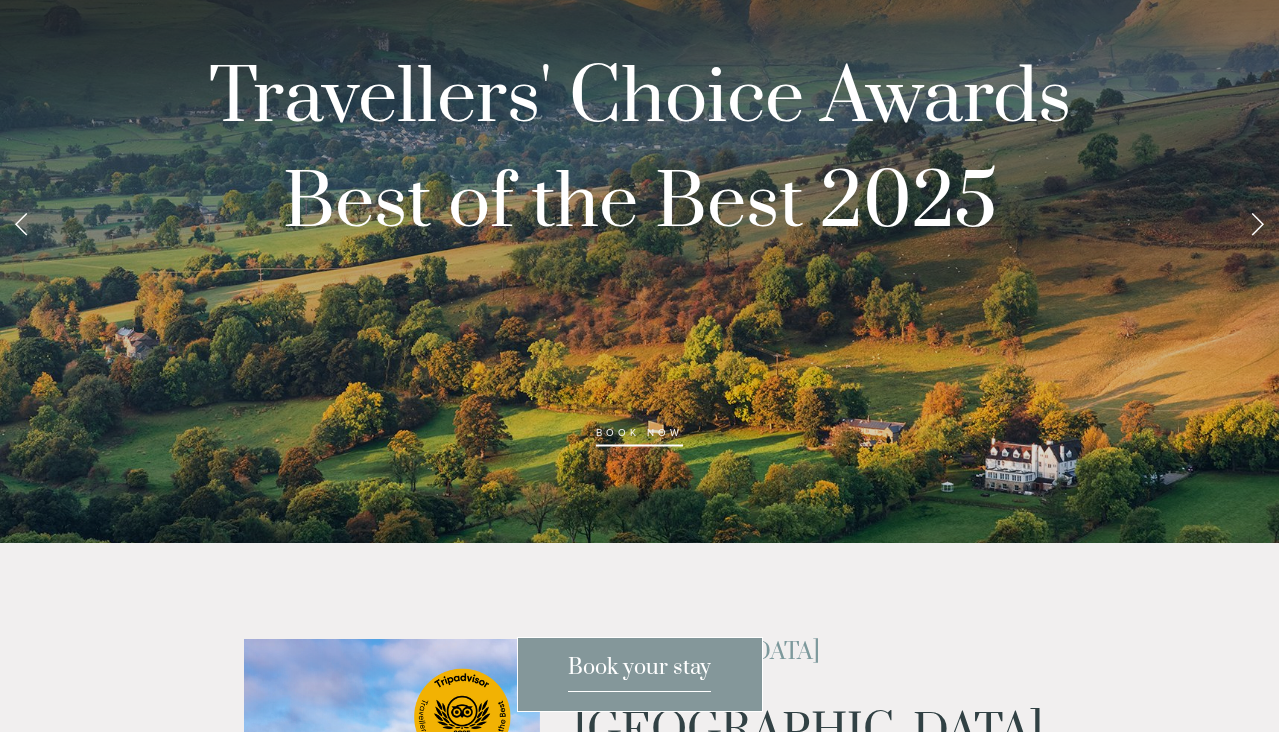 click at bounding box center (1257, 223) 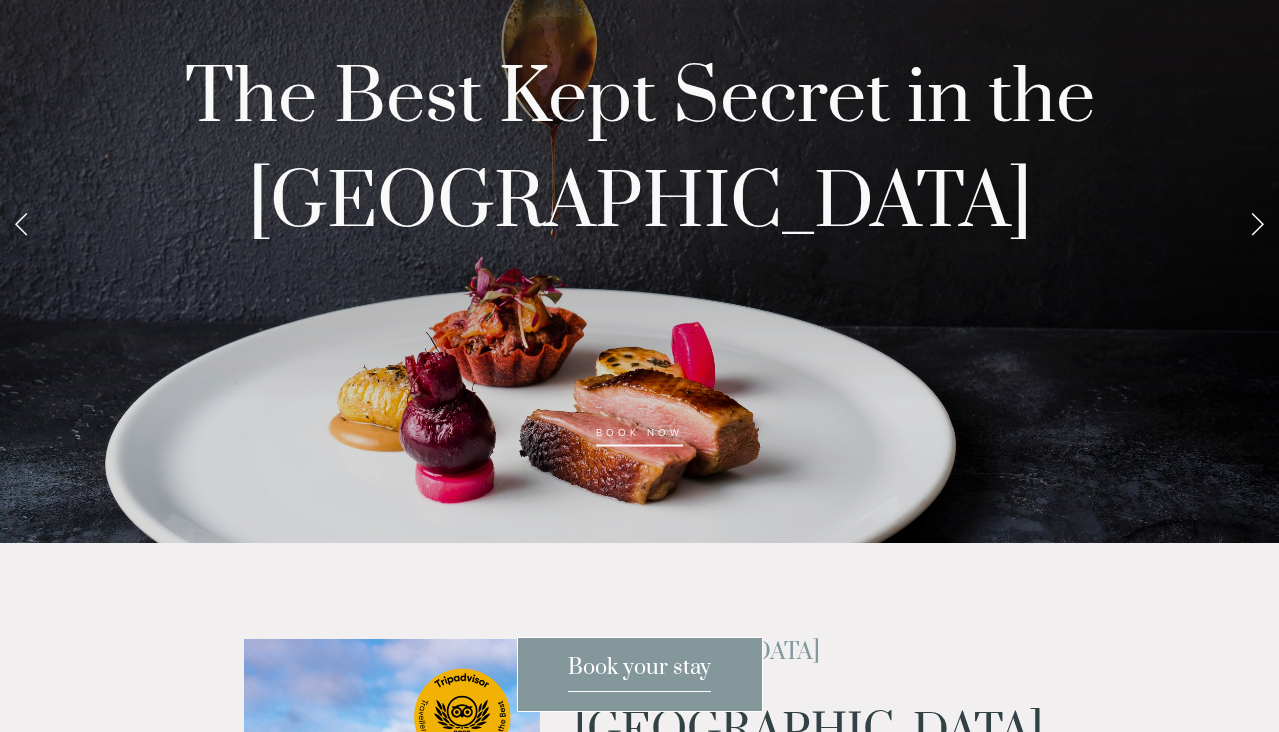 click at bounding box center [1257, 223] 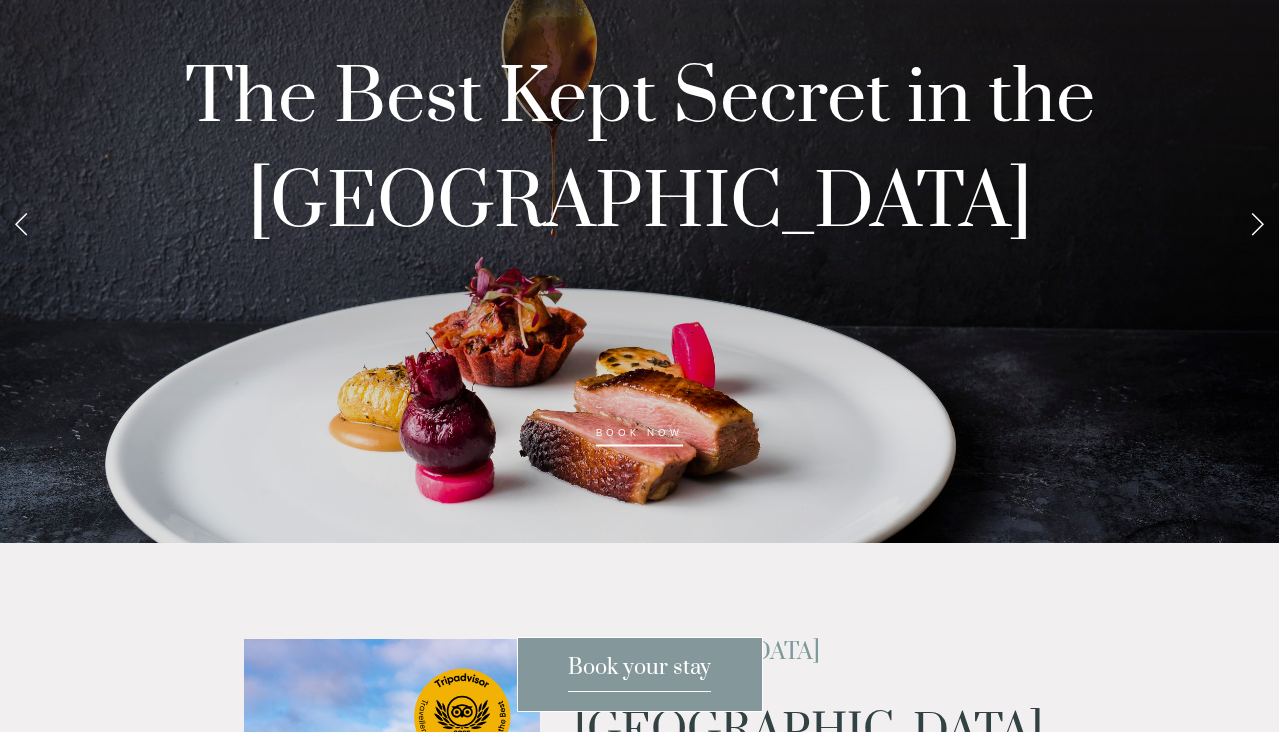 click at bounding box center (1257, 223) 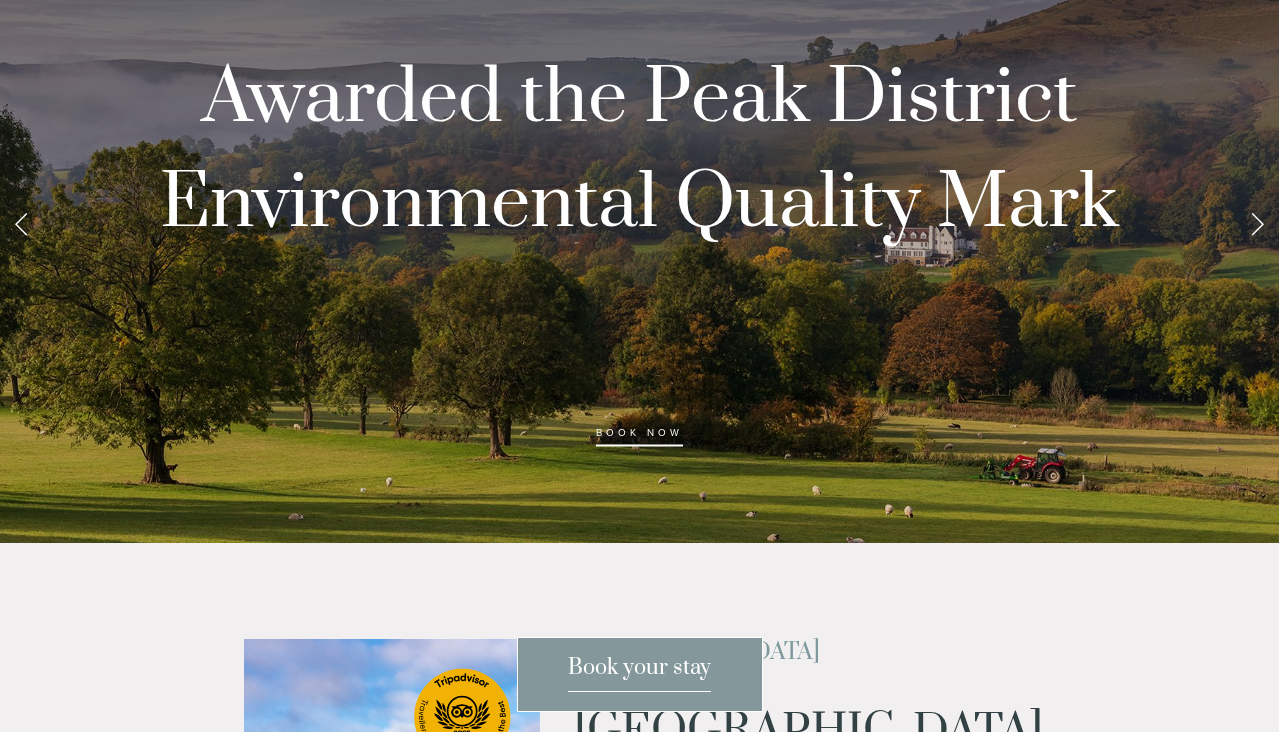 click at bounding box center (1257, 223) 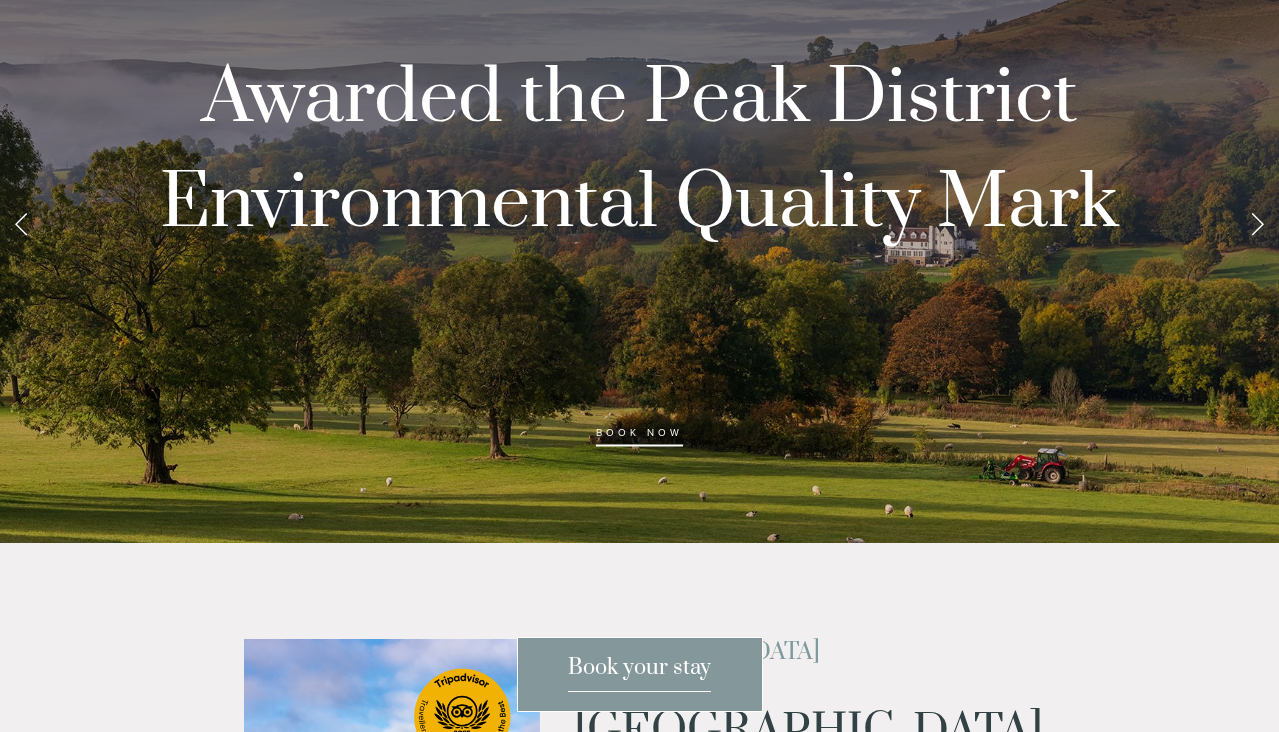 click at bounding box center (1257, 223) 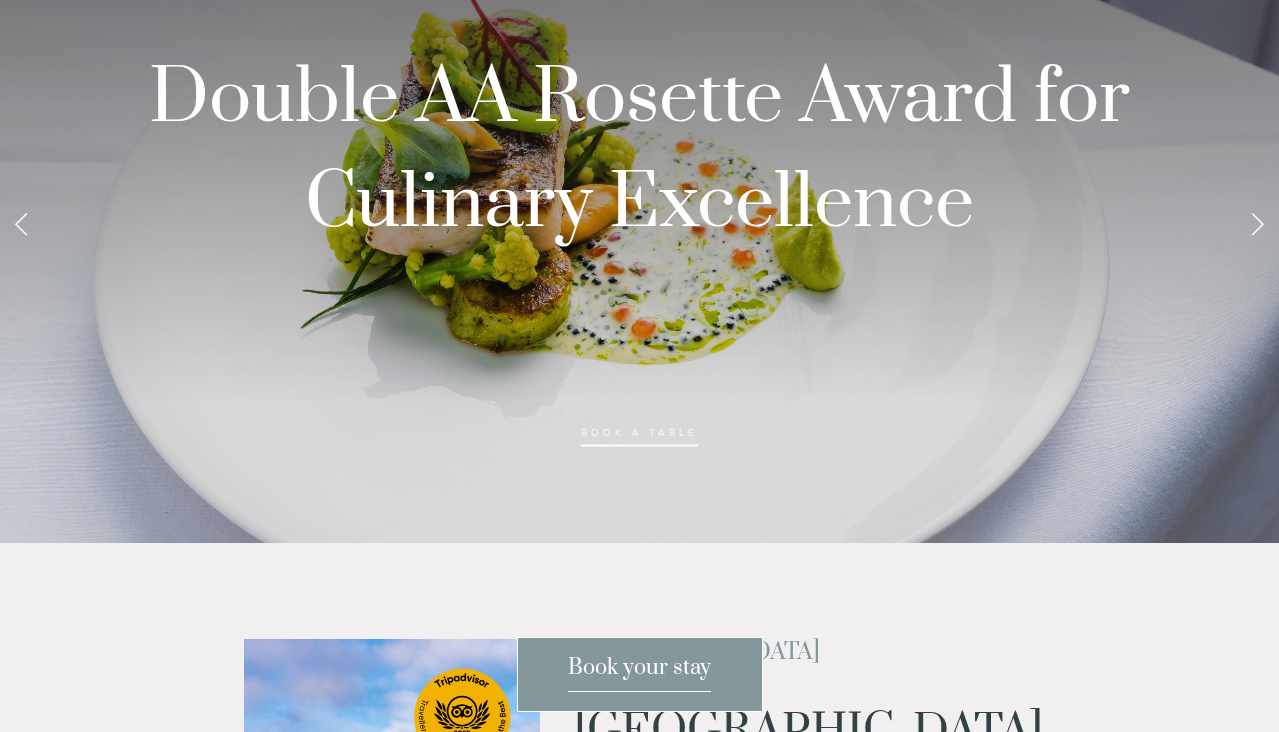 click at bounding box center [1257, 223] 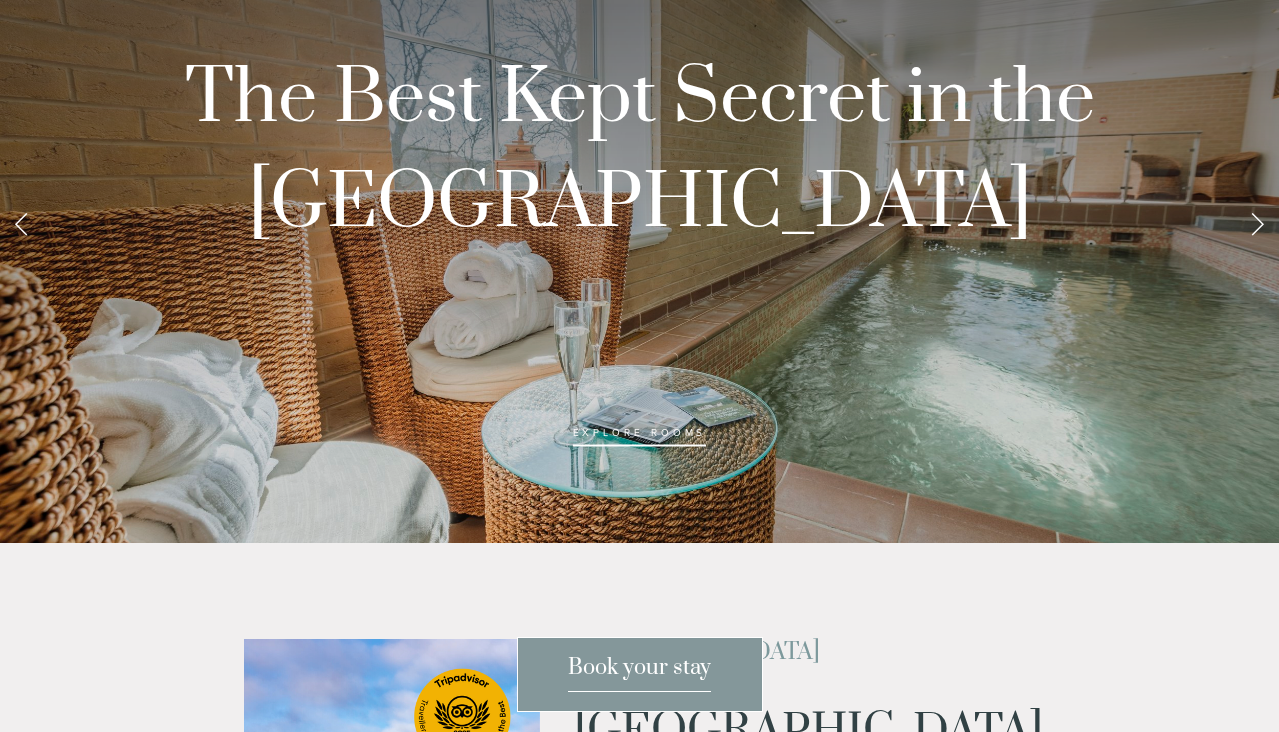 click at bounding box center (1257, 223) 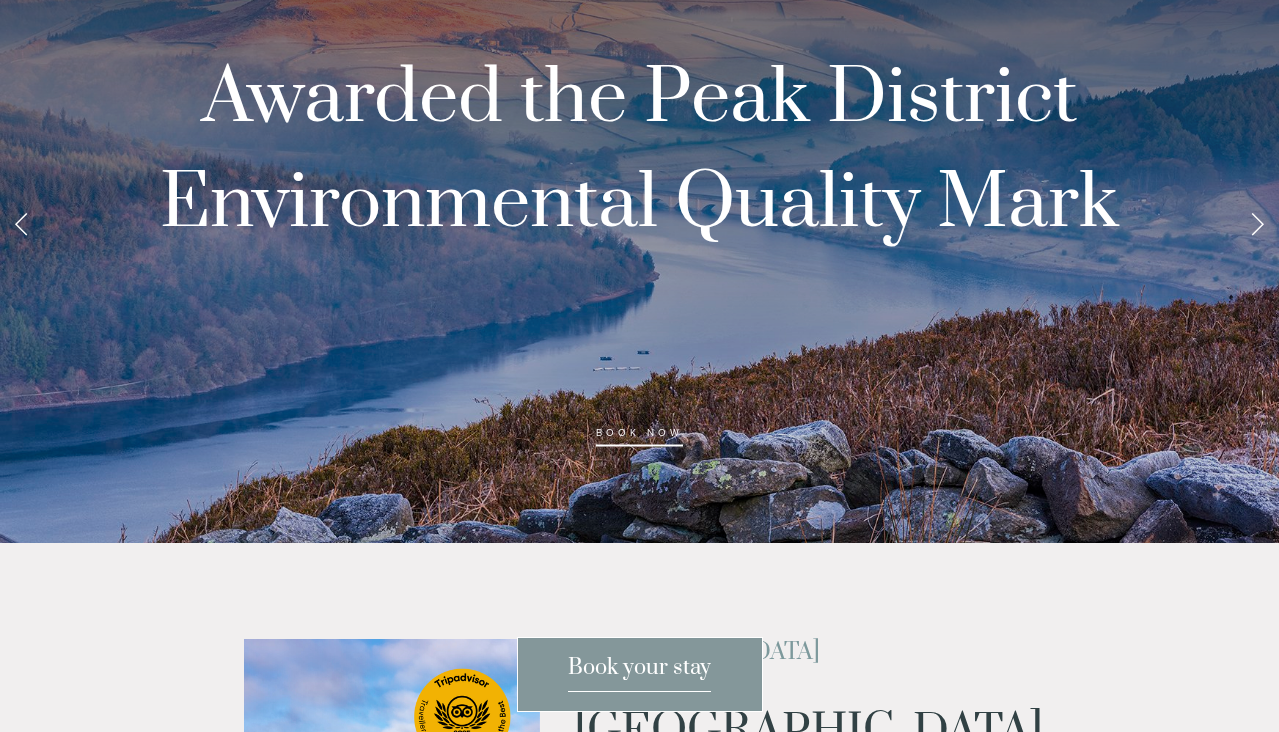 click at bounding box center [1257, 223] 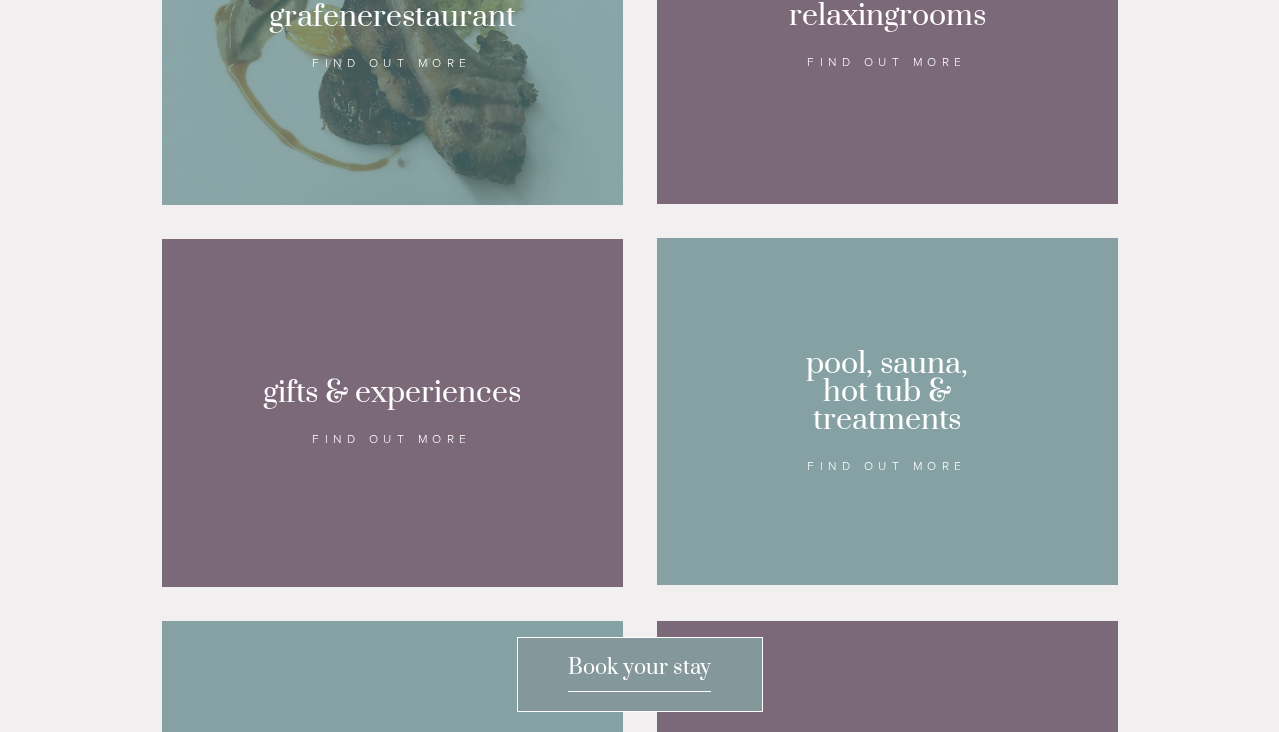 scroll, scrollTop: 1478, scrollLeft: 0, axis: vertical 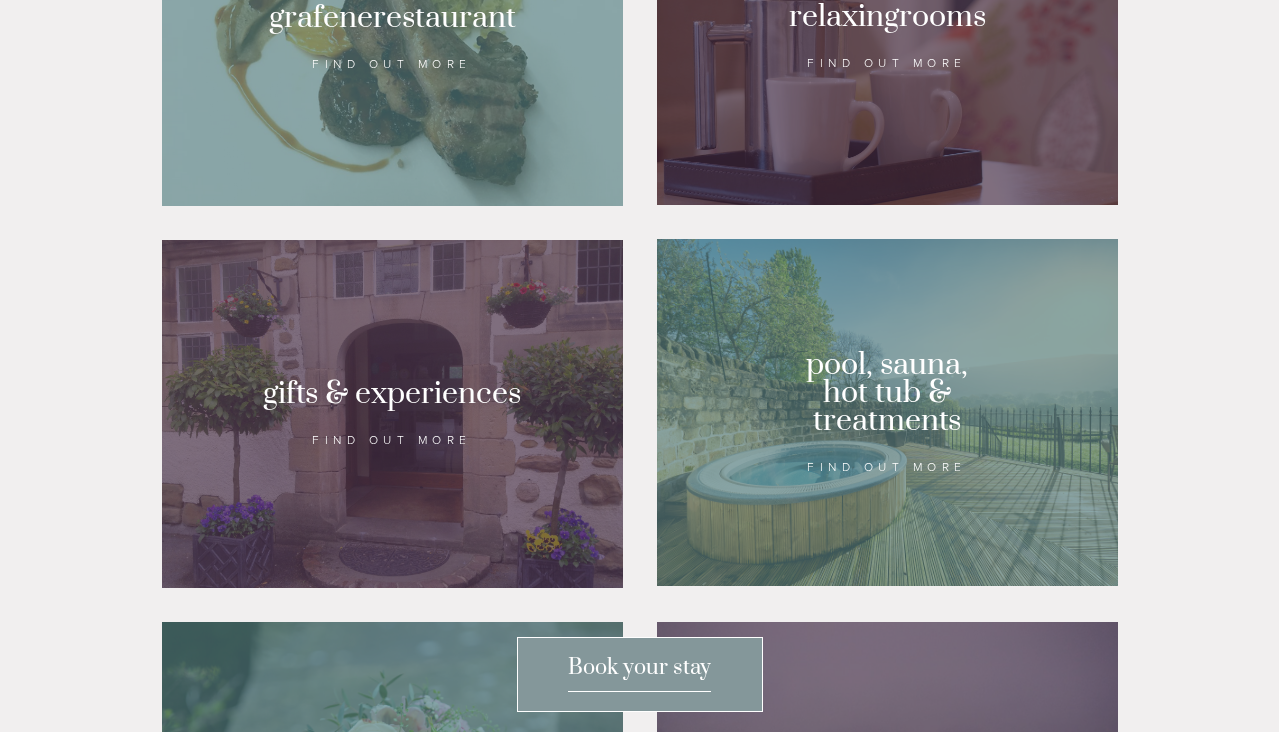 click at bounding box center (887, 37) 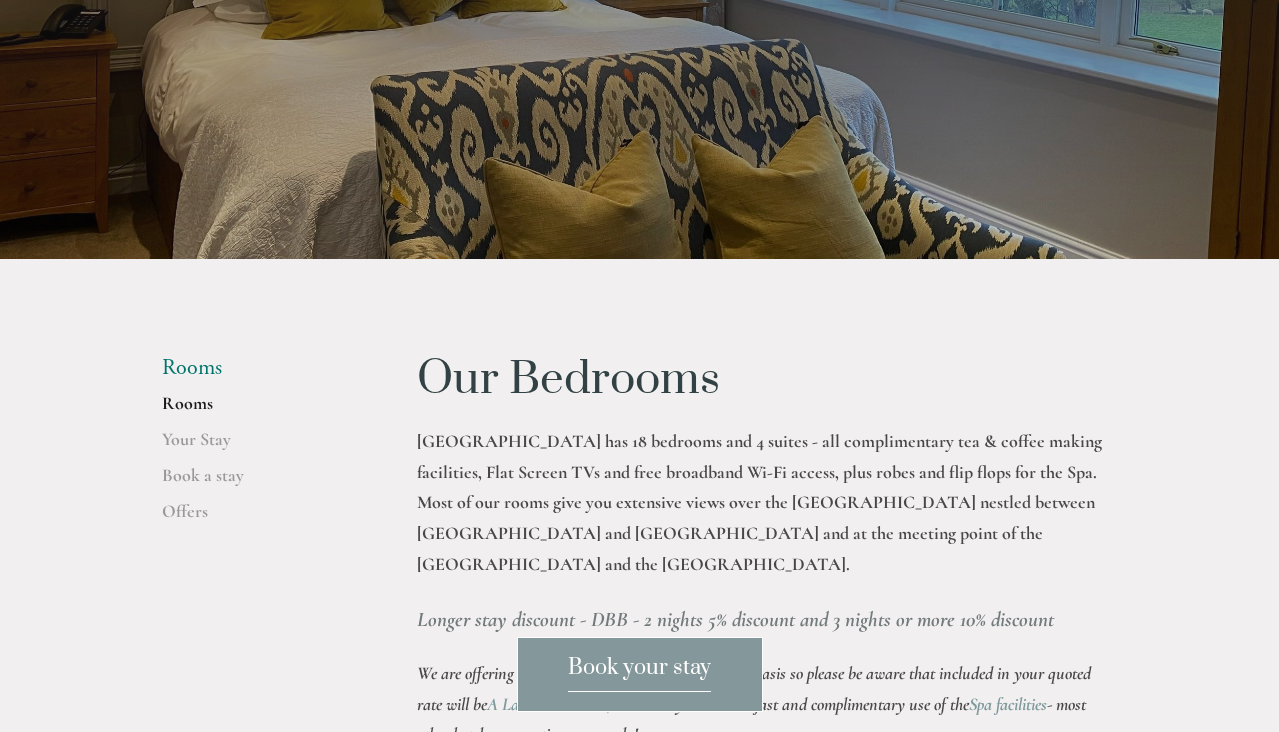 scroll, scrollTop: 228, scrollLeft: 0, axis: vertical 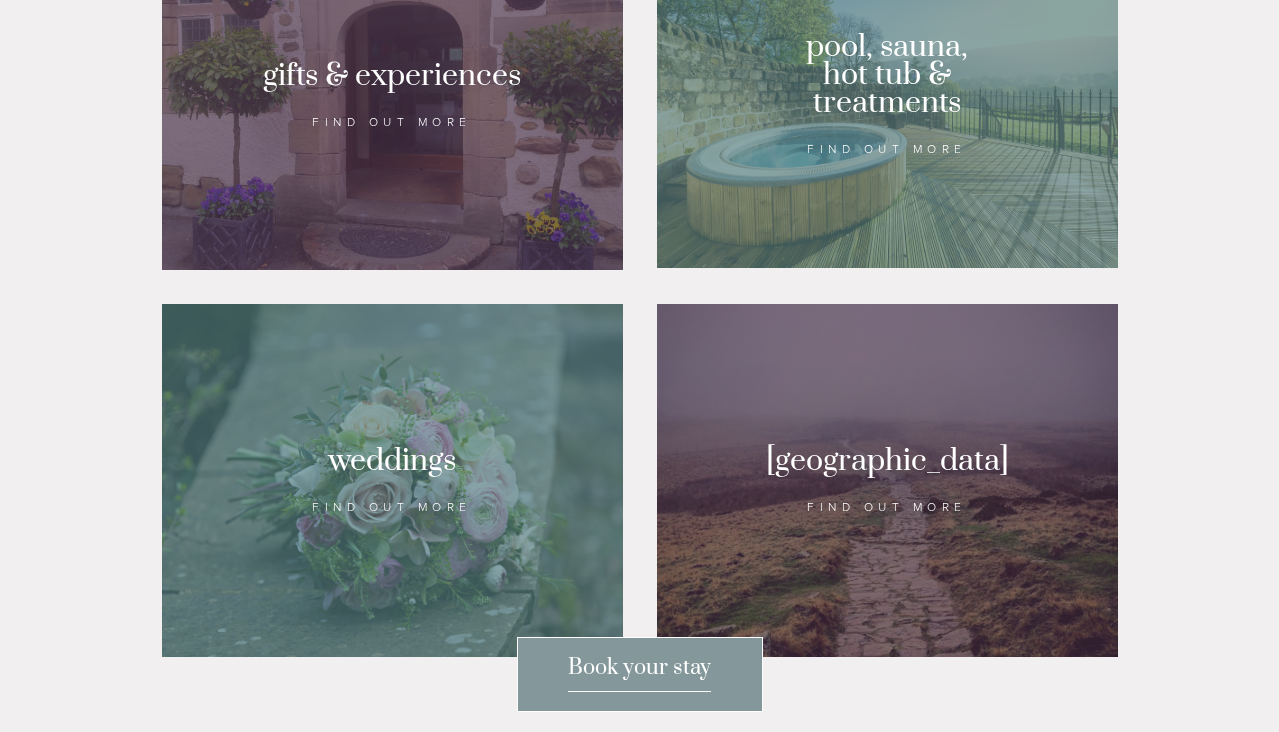 click at bounding box center [887, 94] 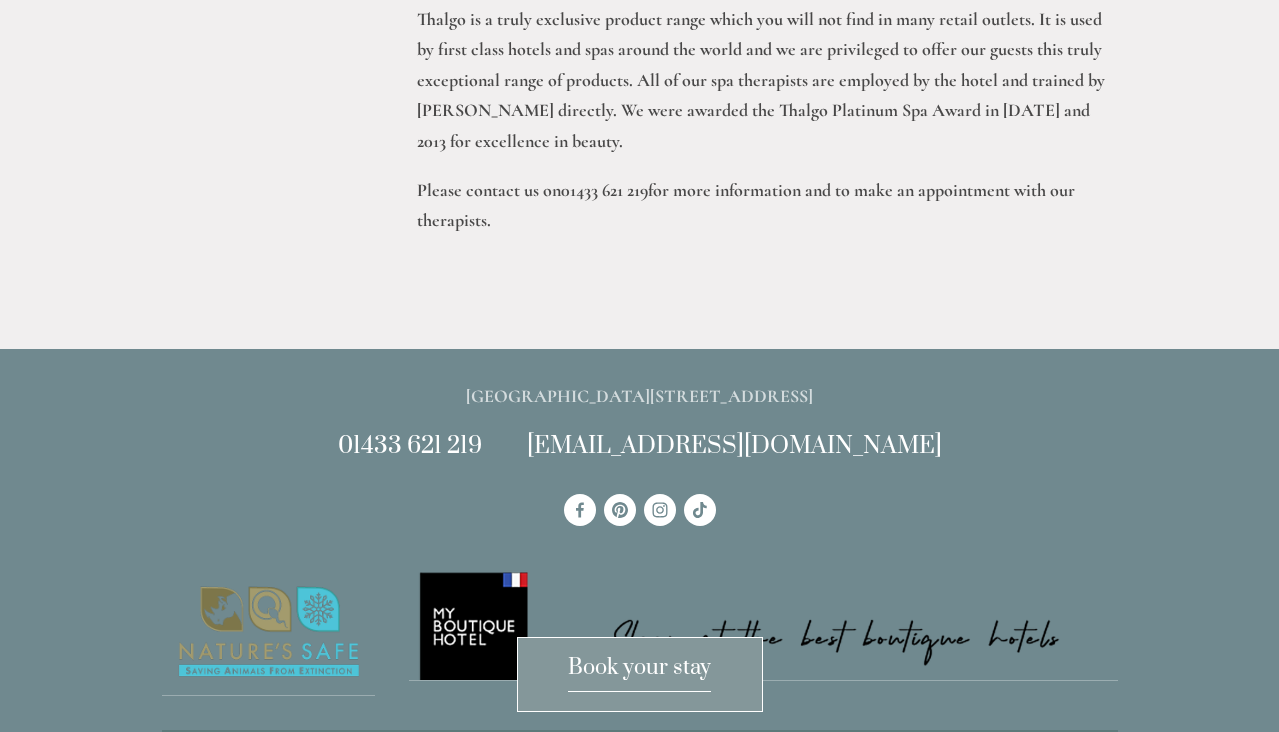 scroll, scrollTop: 2164, scrollLeft: 0, axis: vertical 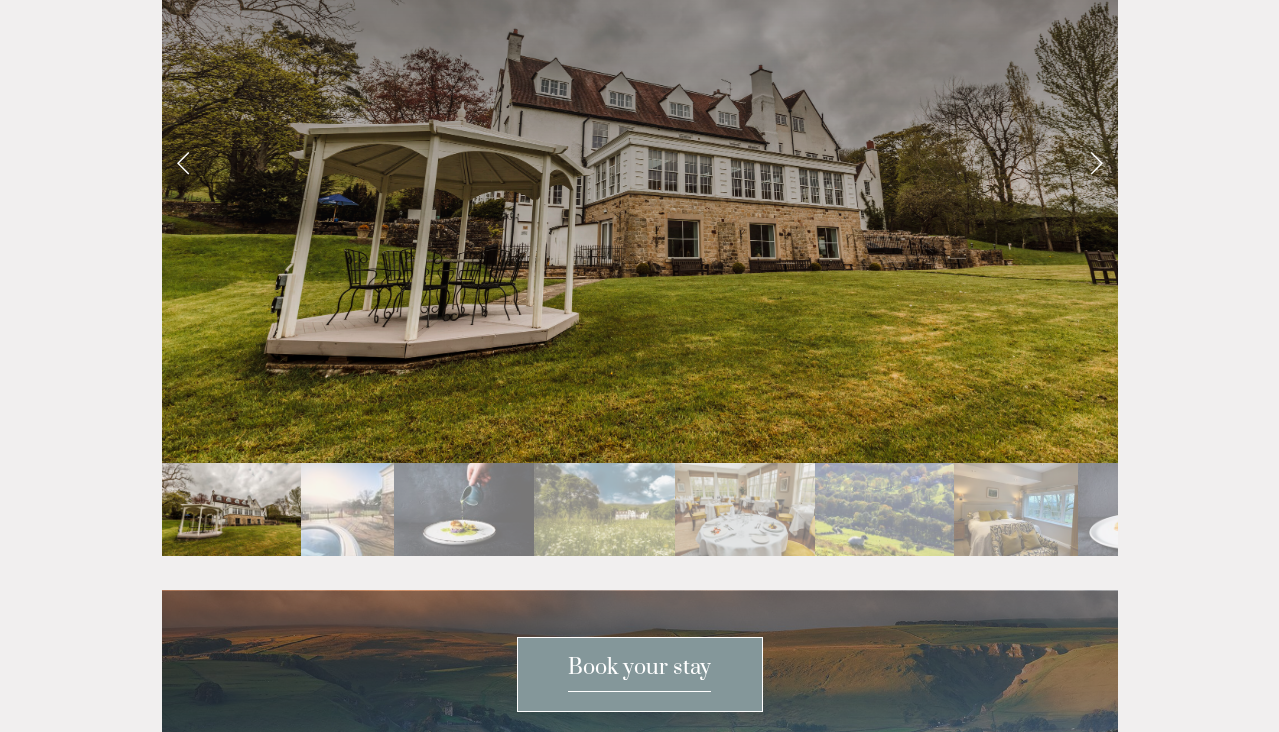 click at bounding box center (1096, 162) 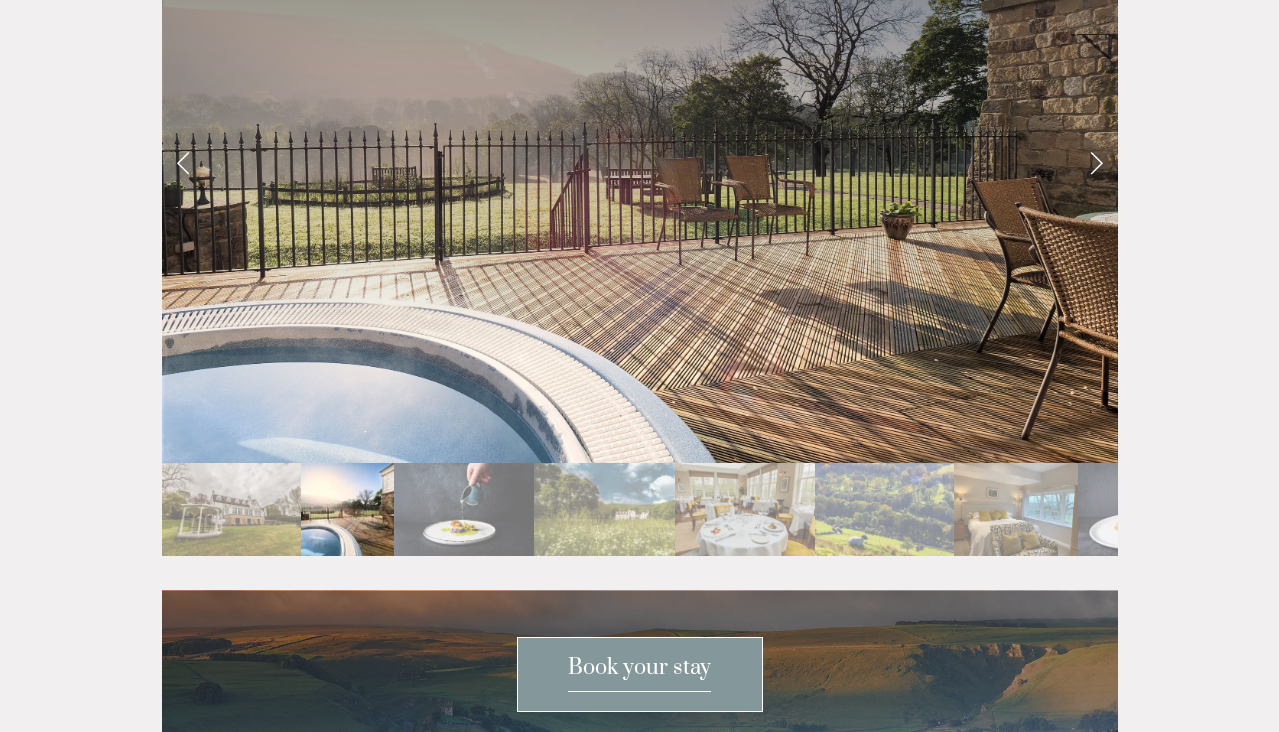 click at bounding box center (1096, 162) 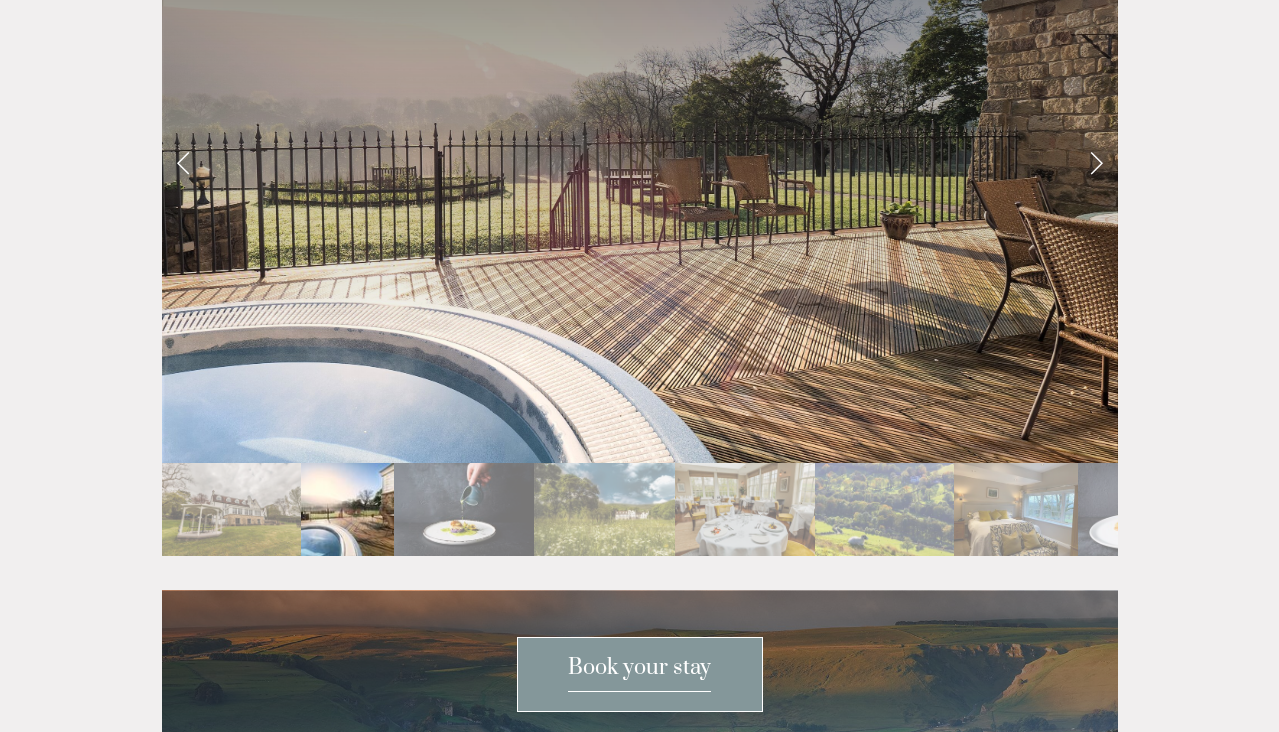 click at bounding box center (1096, 162) 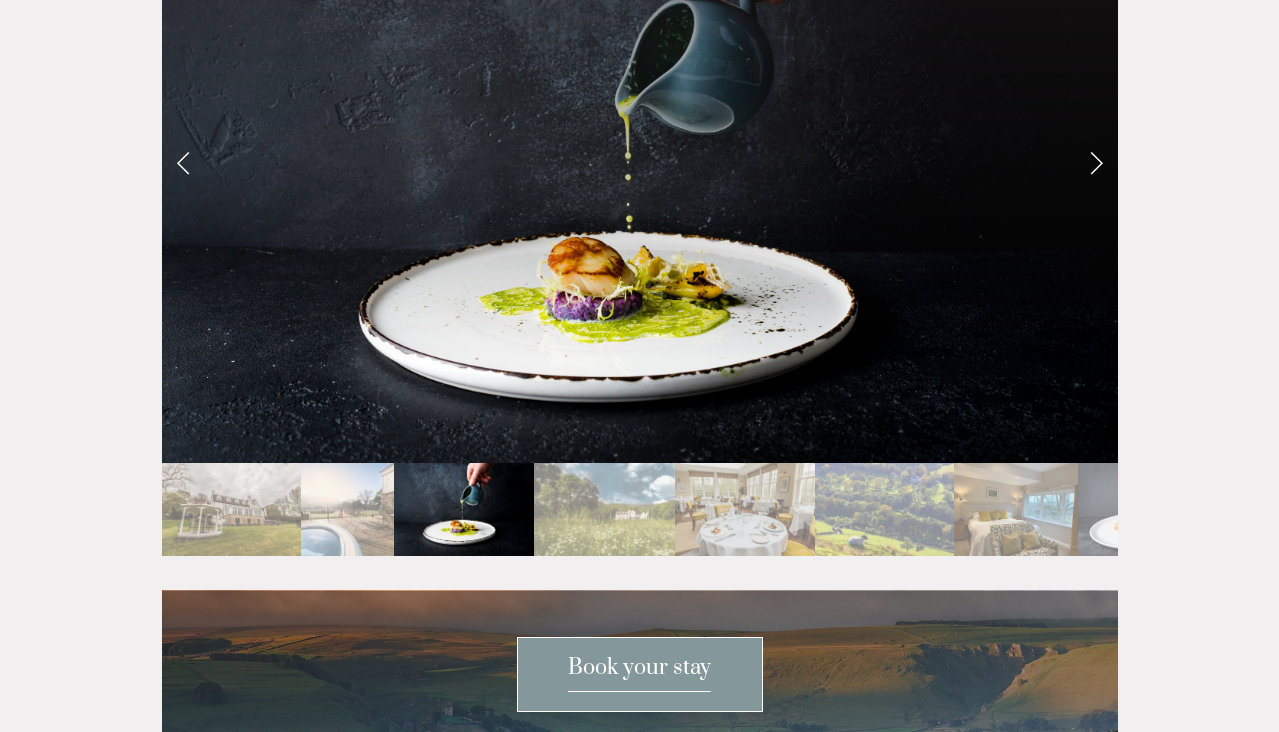 click at bounding box center [1096, 162] 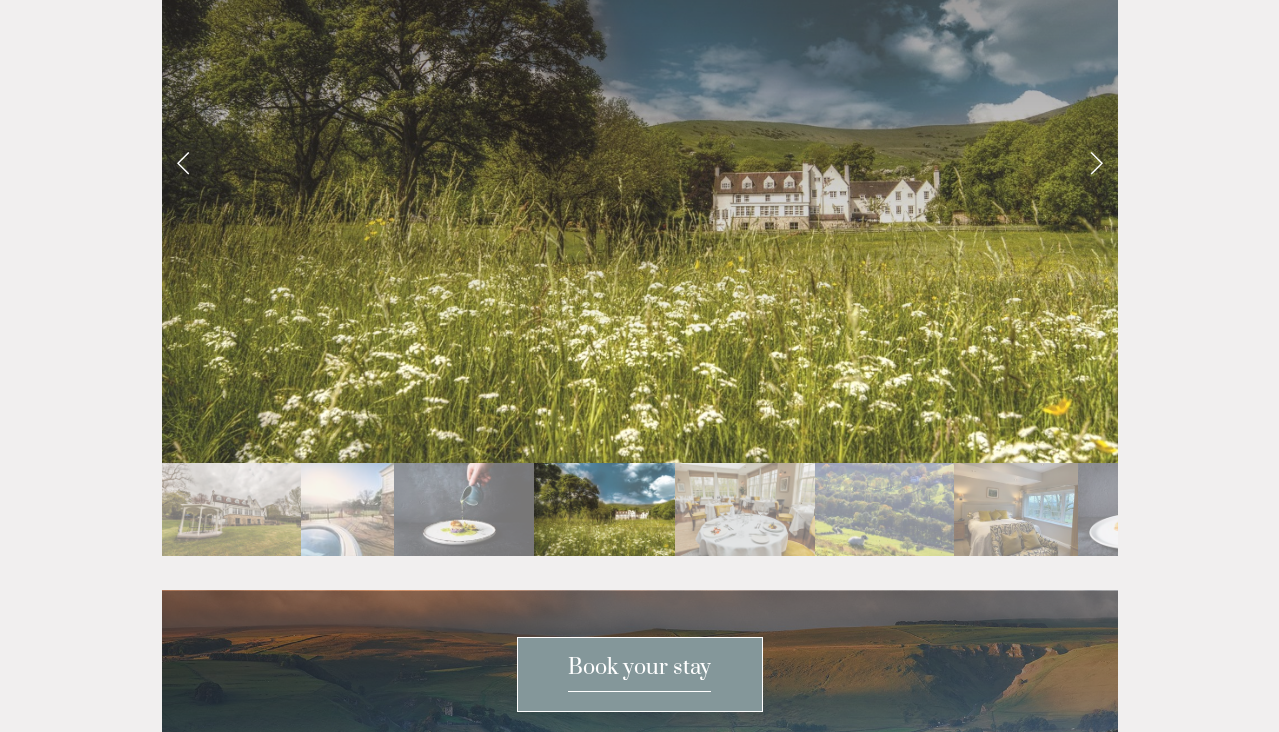 click at bounding box center [1096, 162] 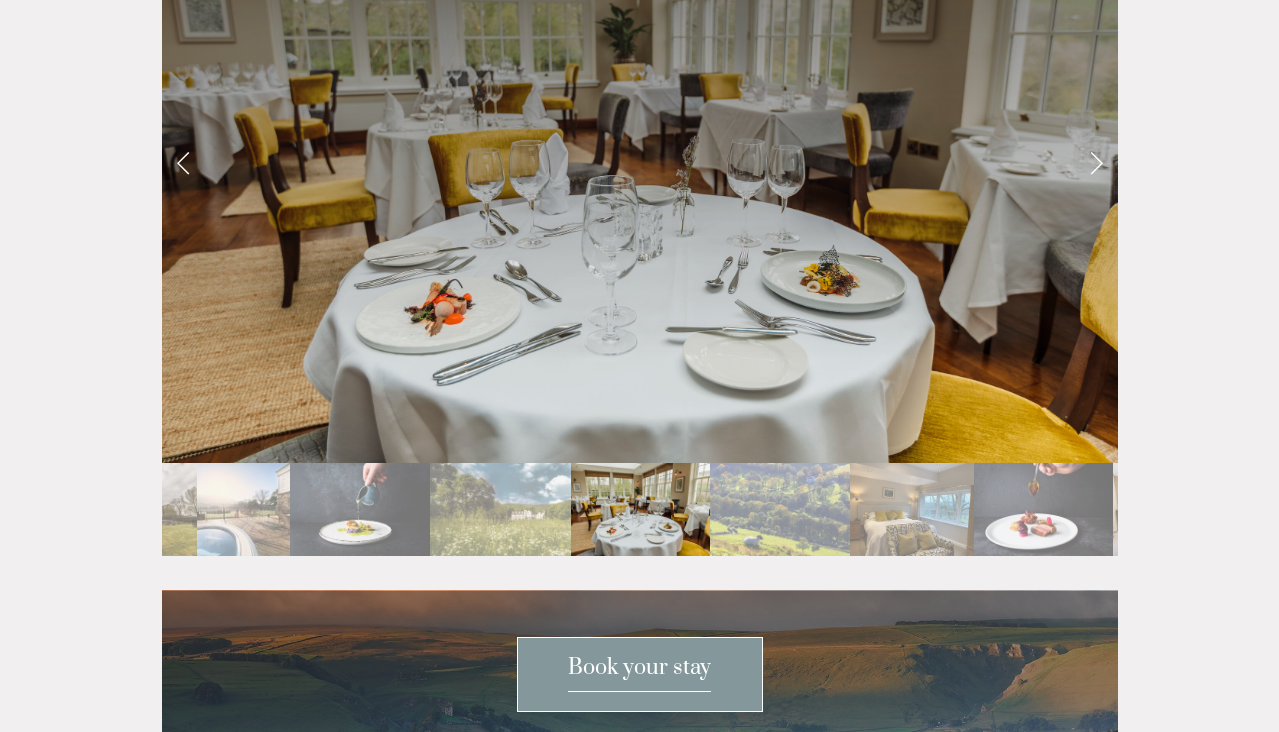 click at bounding box center (1096, 162) 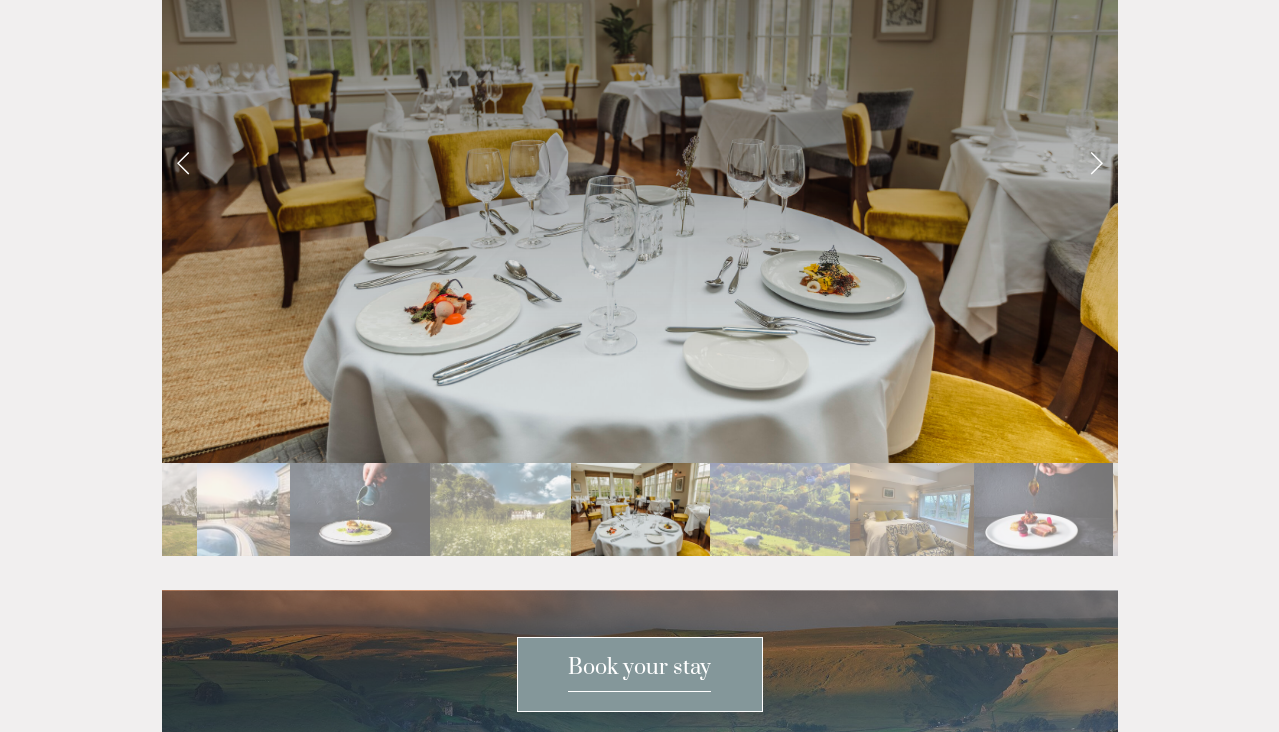 click at bounding box center (1096, 162) 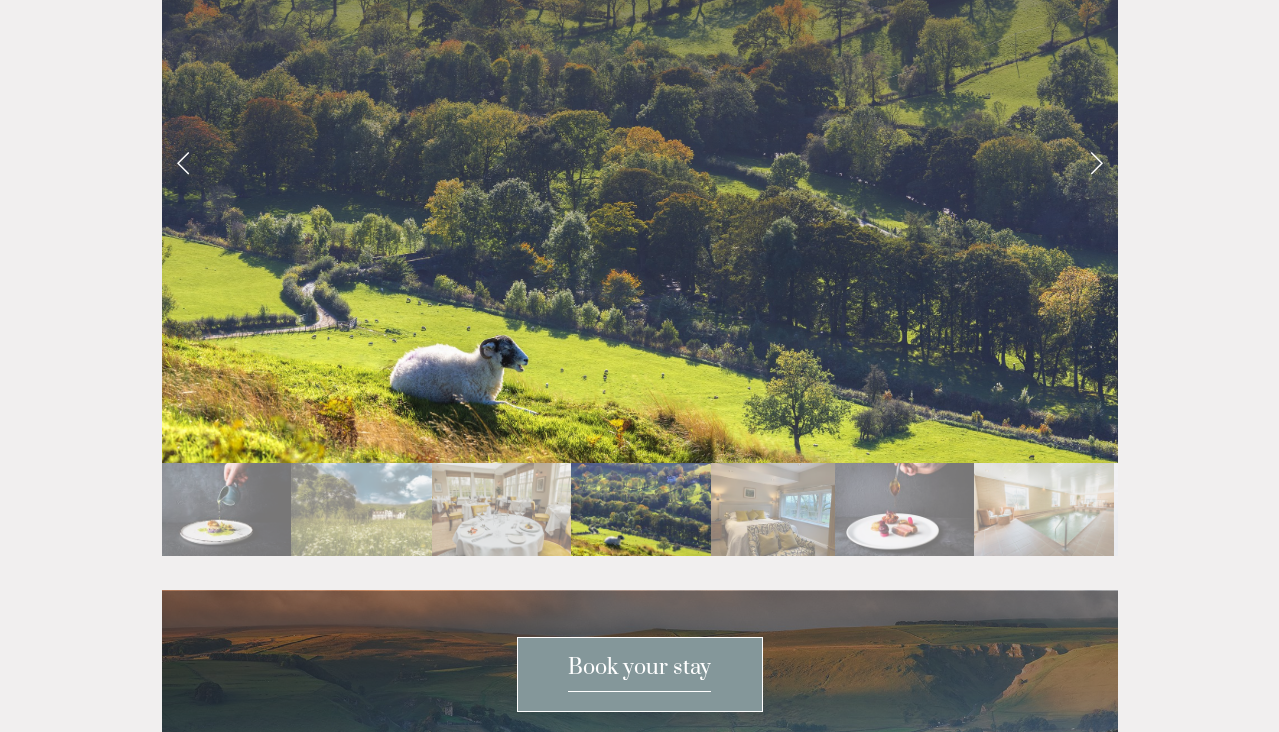 click at bounding box center [1096, 162] 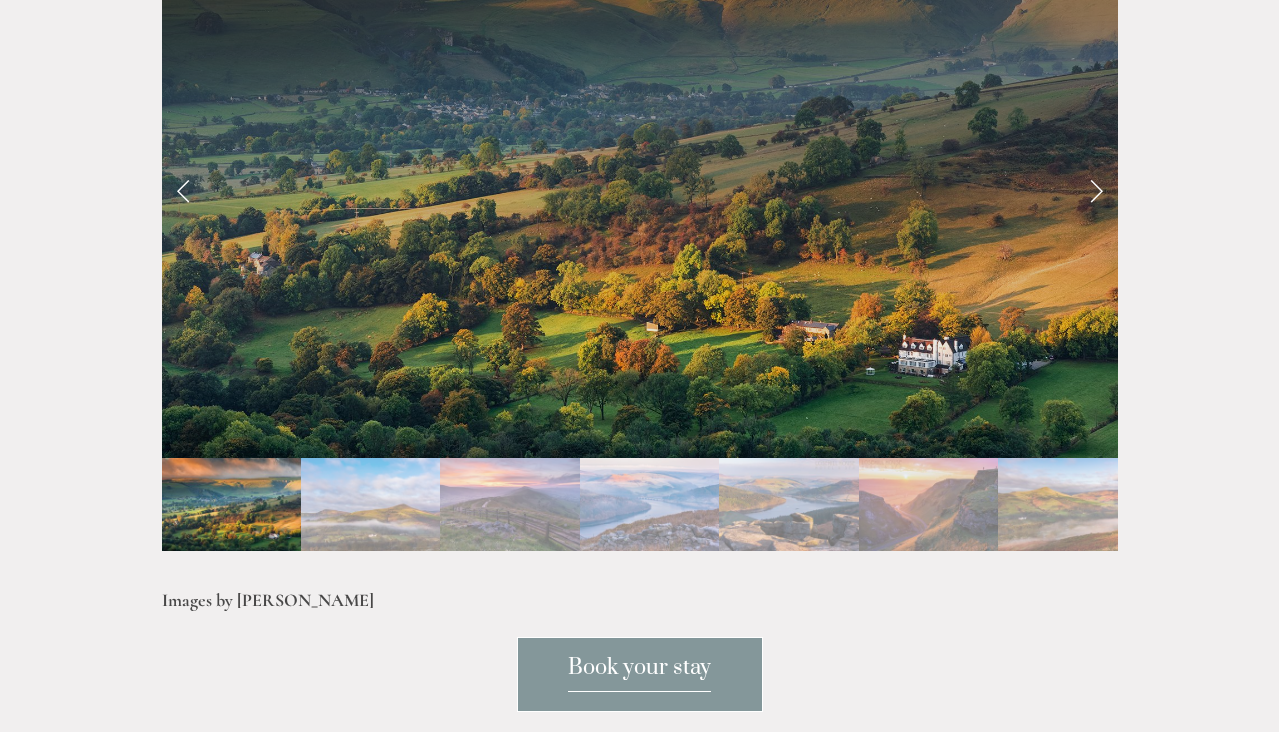 scroll, scrollTop: 4361, scrollLeft: 0, axis: vertical 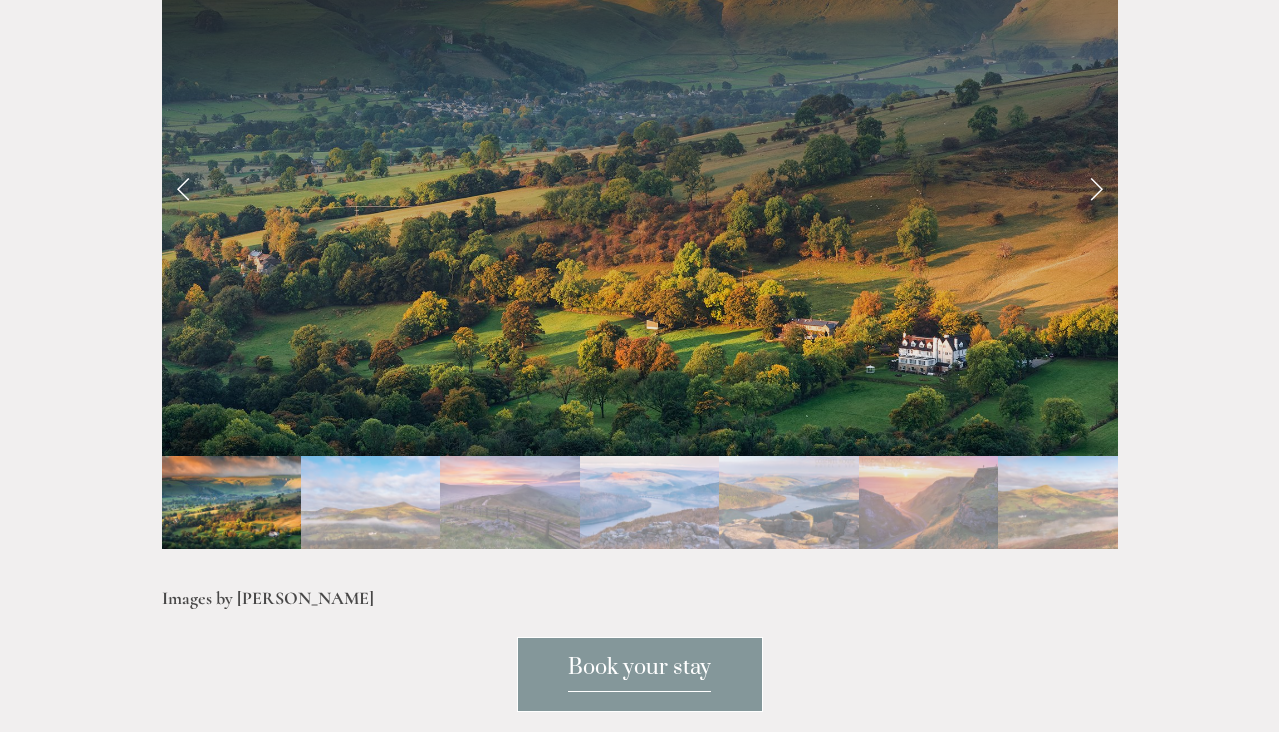 click at bounding box center [1096, 187] 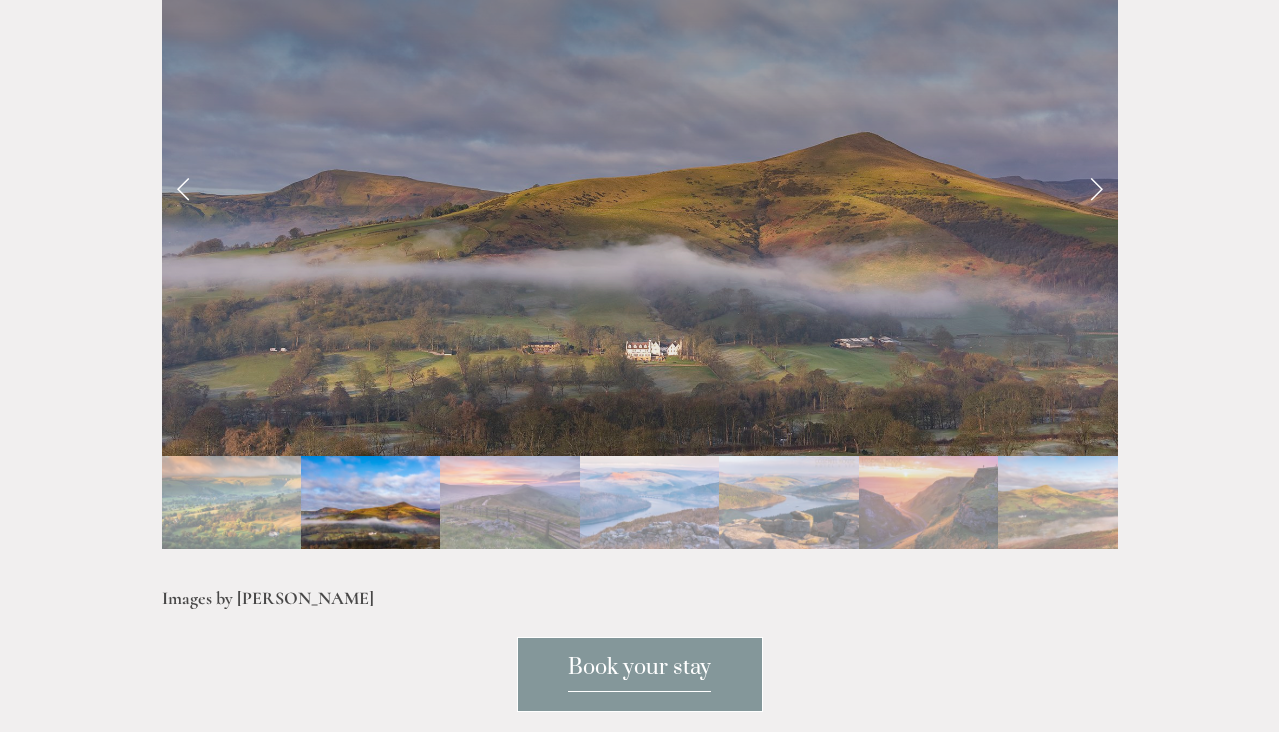 click at bounding box center (1096, 187) 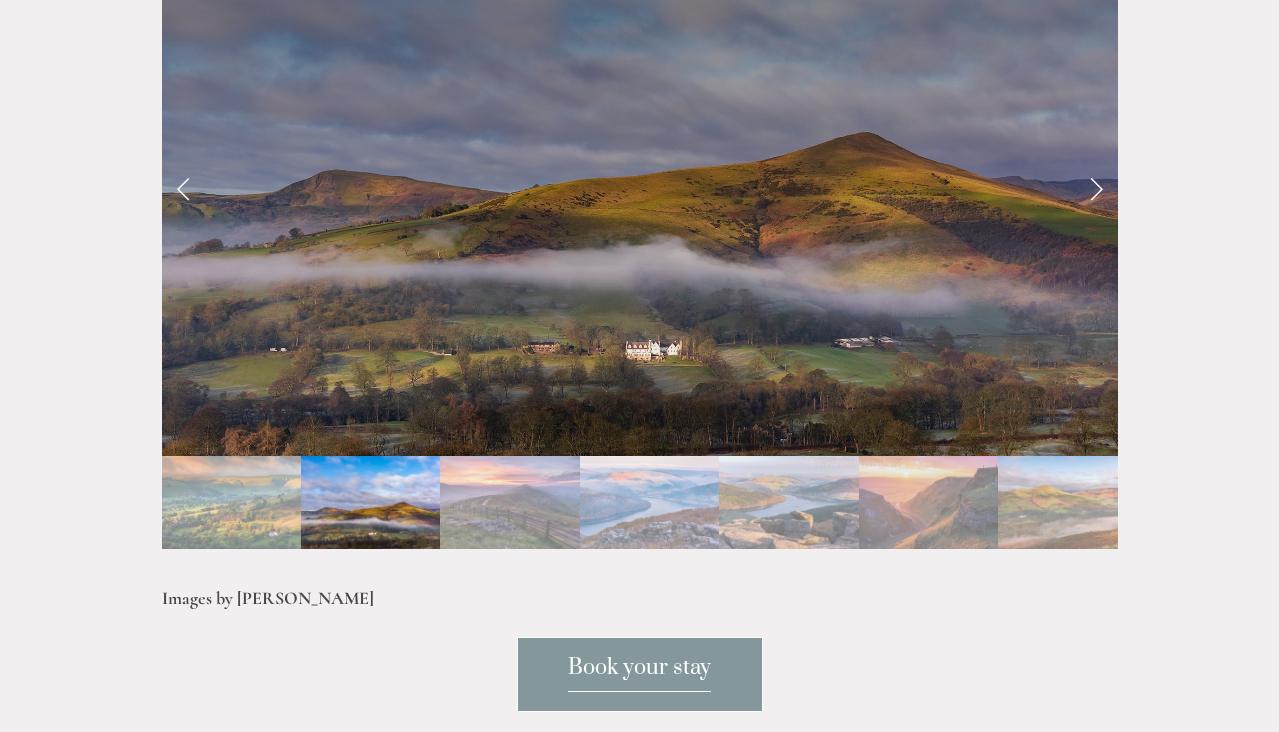 click at bounding box center [1096, 187] 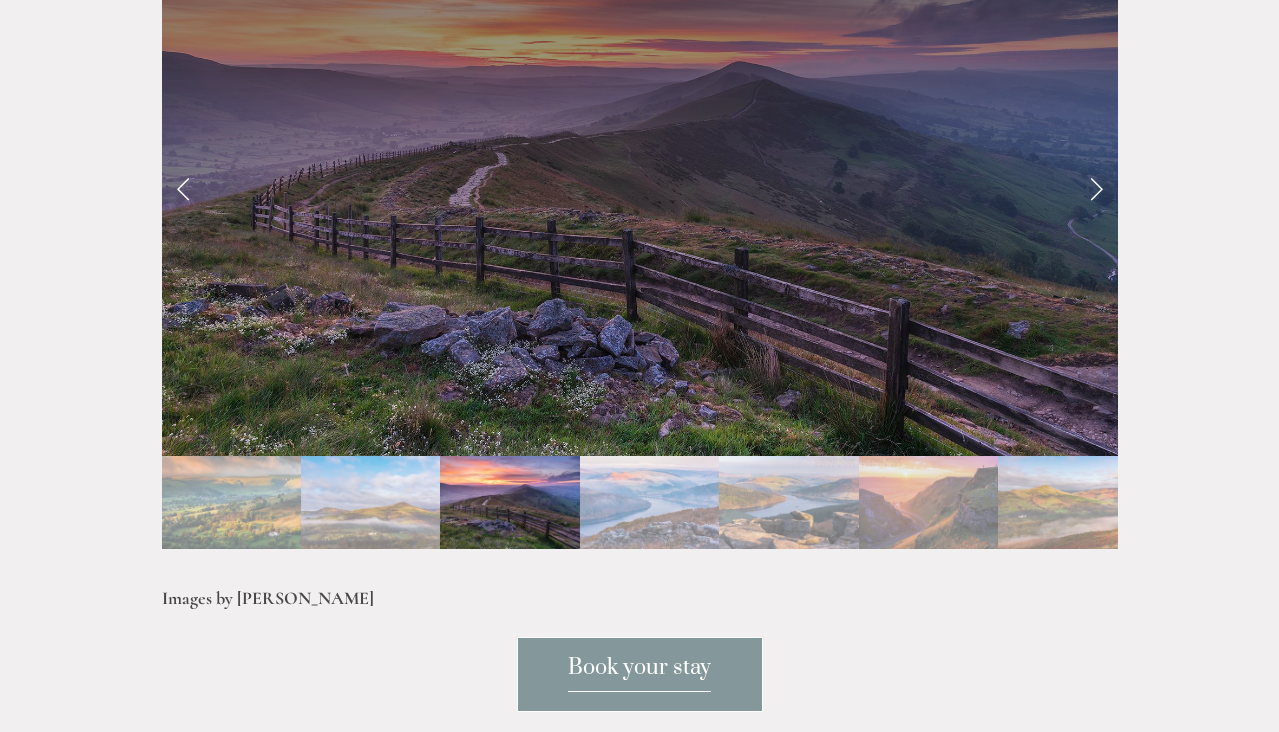 click at bounding box center [1096, 187] 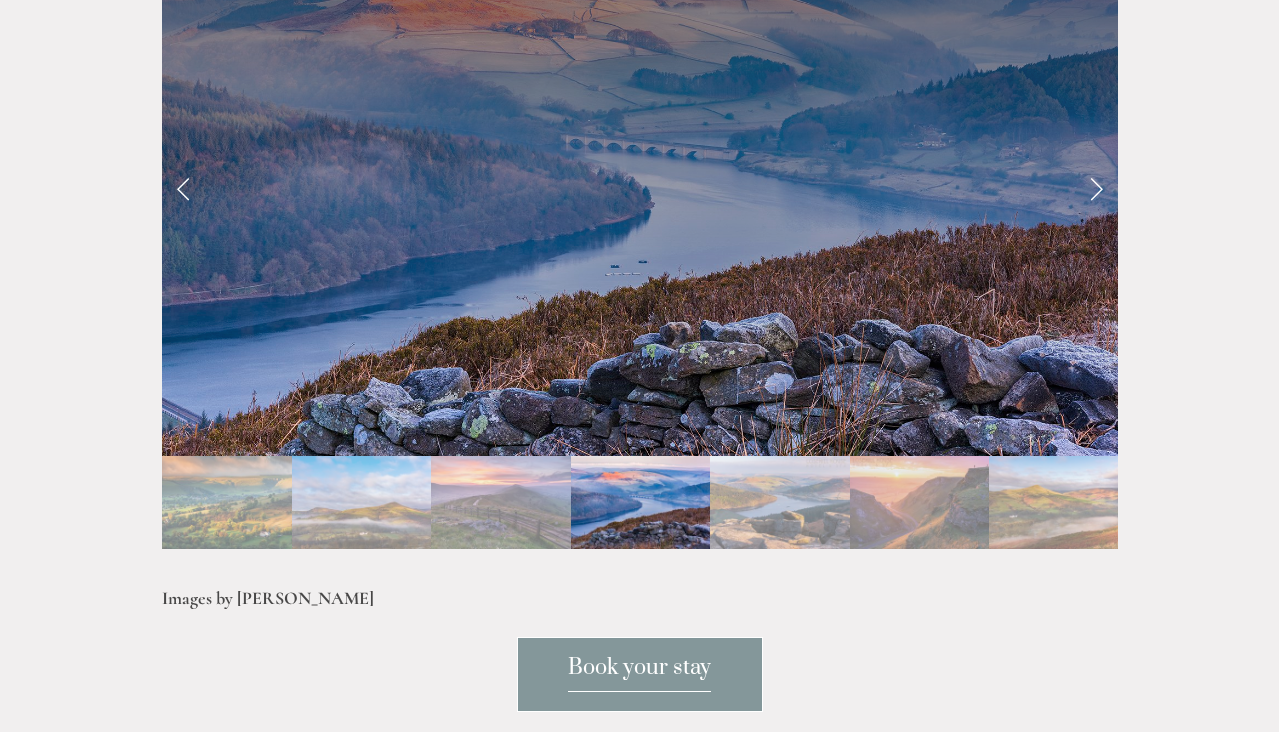 click at bounding box center [1096, 187] 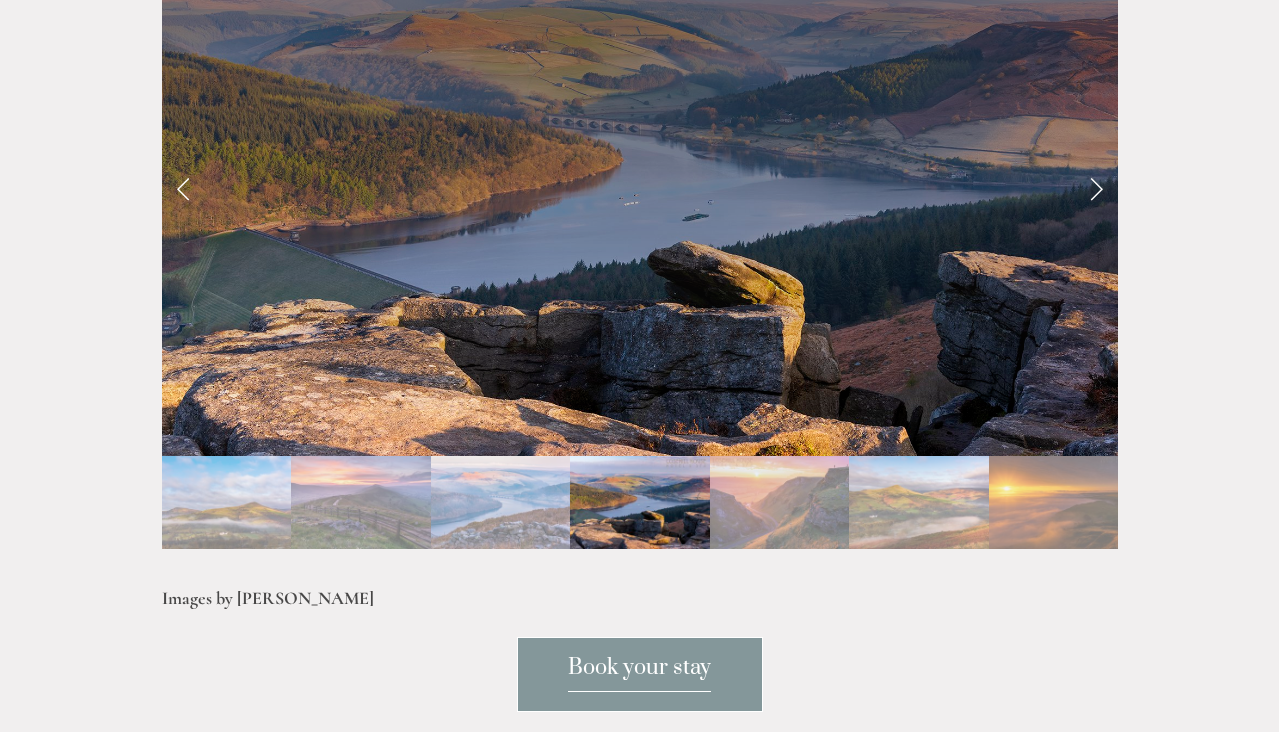 click at bounding box center [1096, 187] 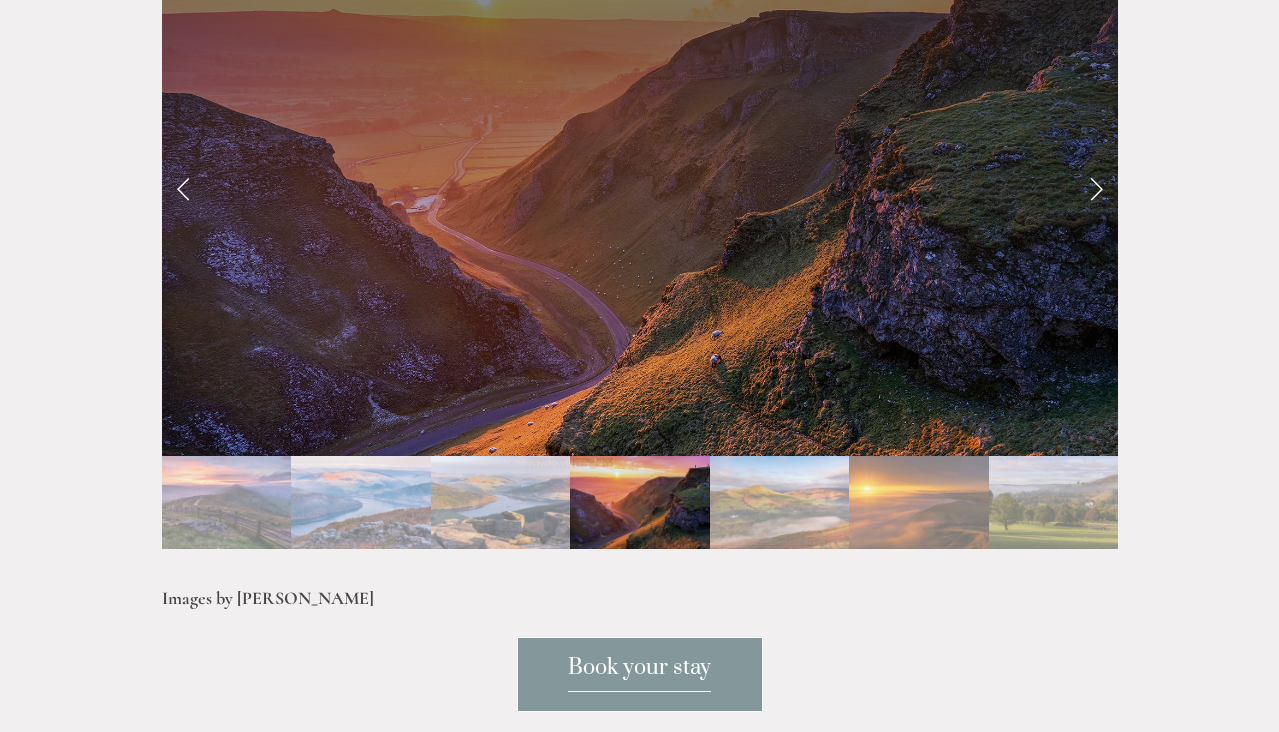 click at bounding box center [1096, 187] 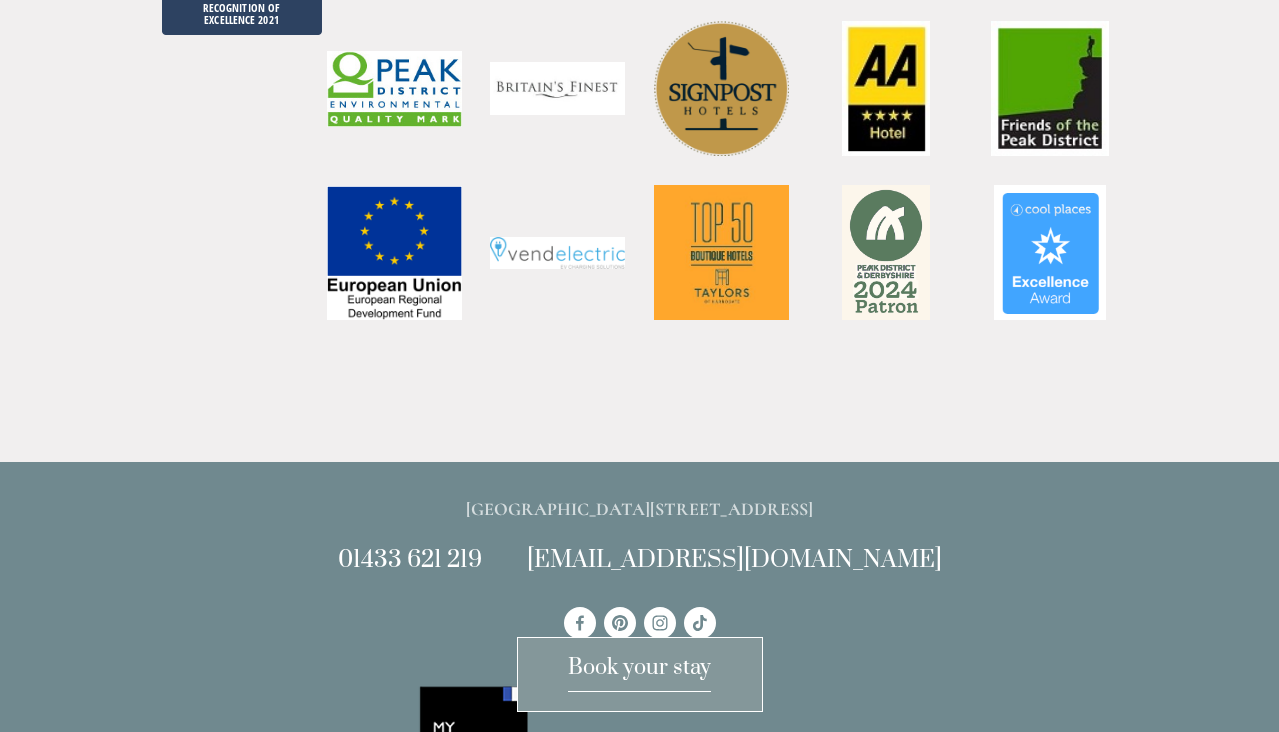 scroll, scrollTop: 5375, scrollLeft: 0, axis: vertical 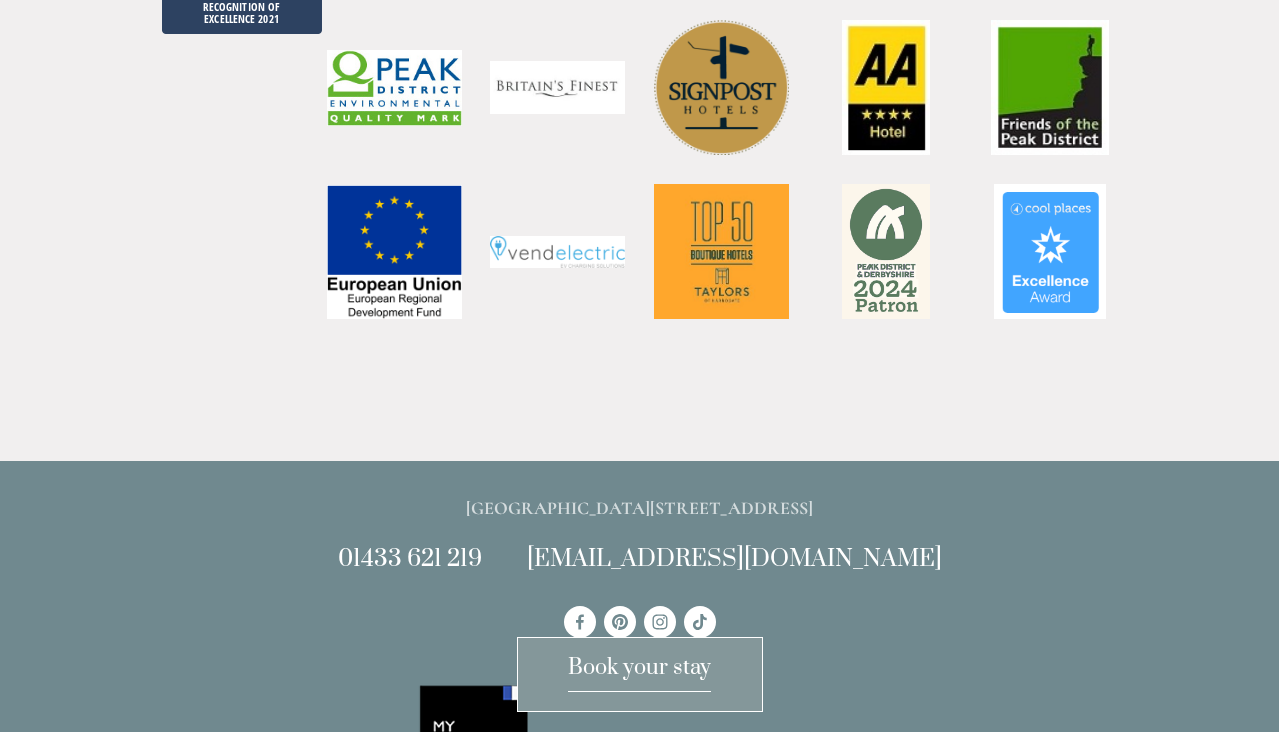 click at bounding box center [721, 251] 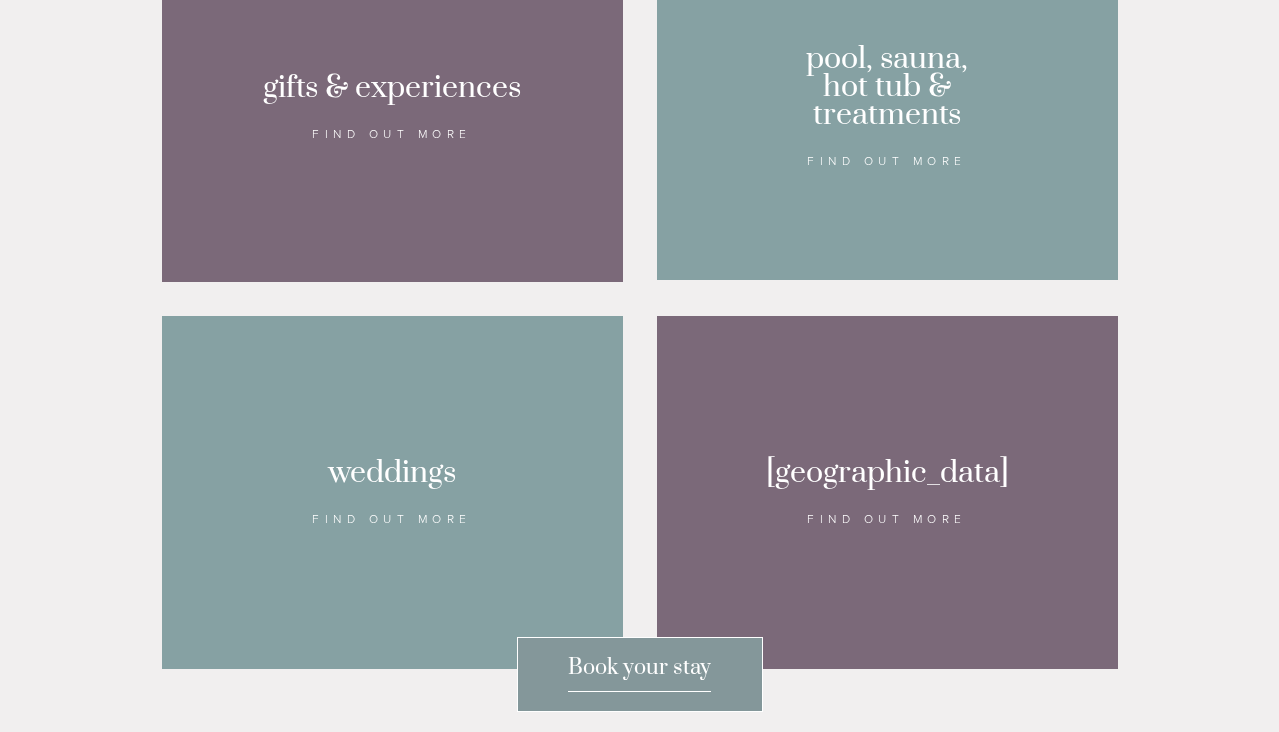 scroll, scrollTop: 1937, scrollLeft: 0, axis: vertical 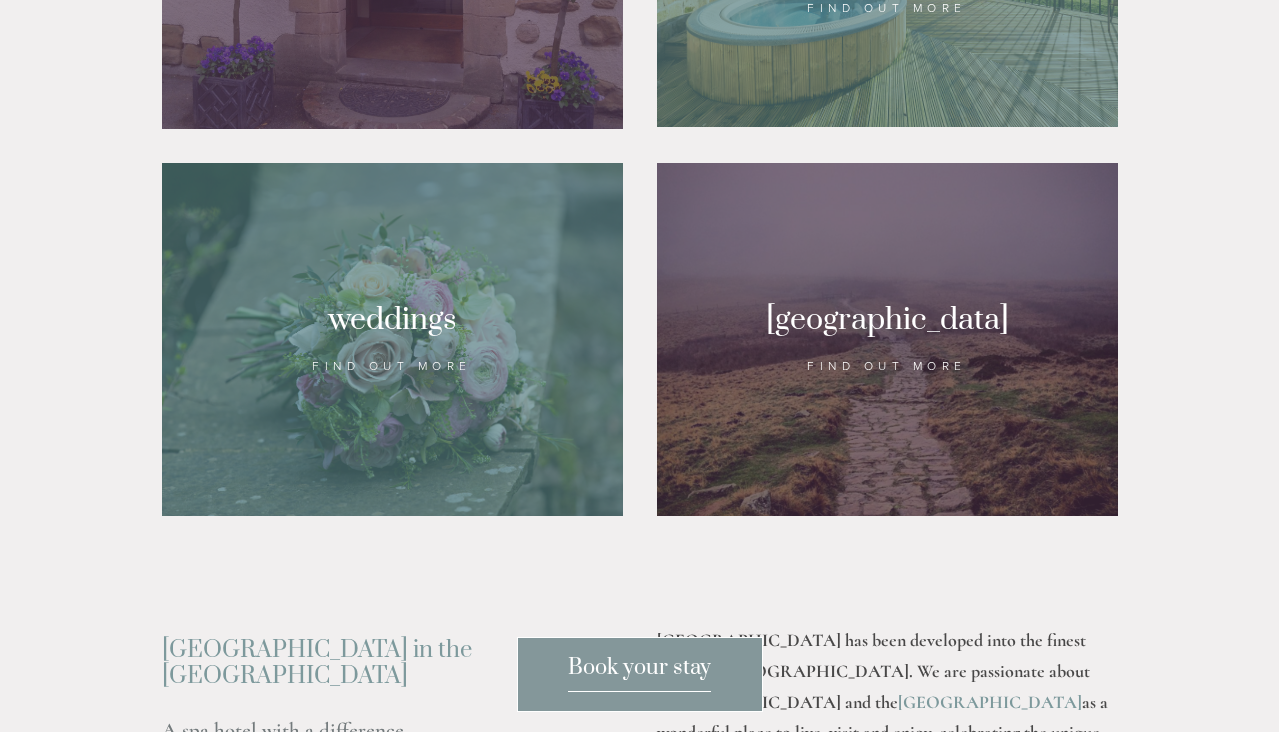 click at bounding box center [887, 339] 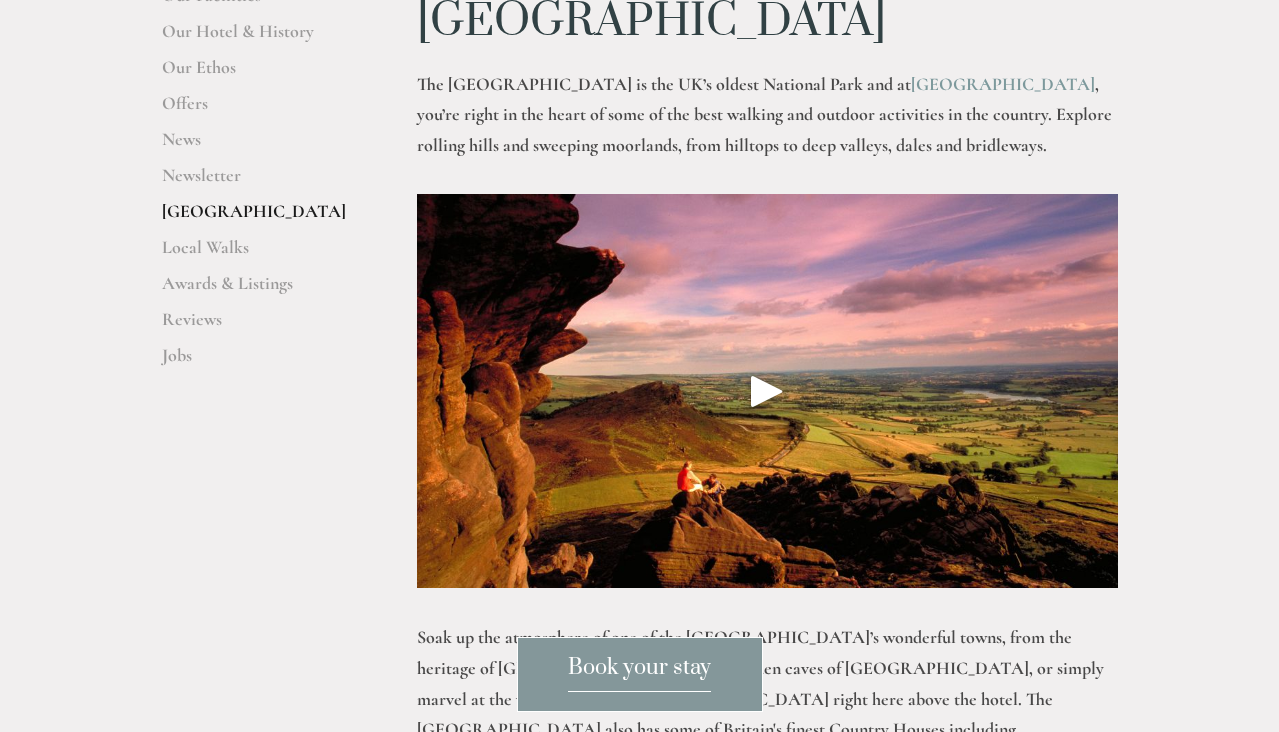 scroll, scrollTop: 643, scrollLeft: 0, axis: vertical 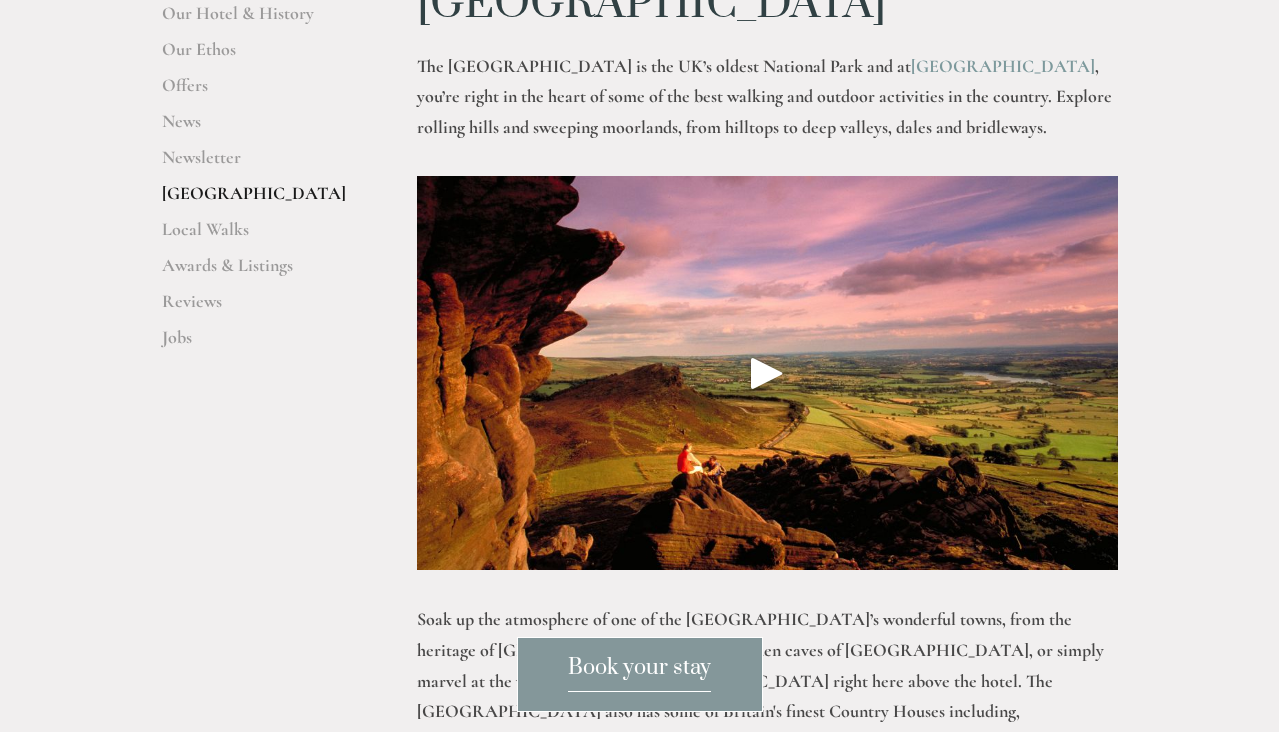 click 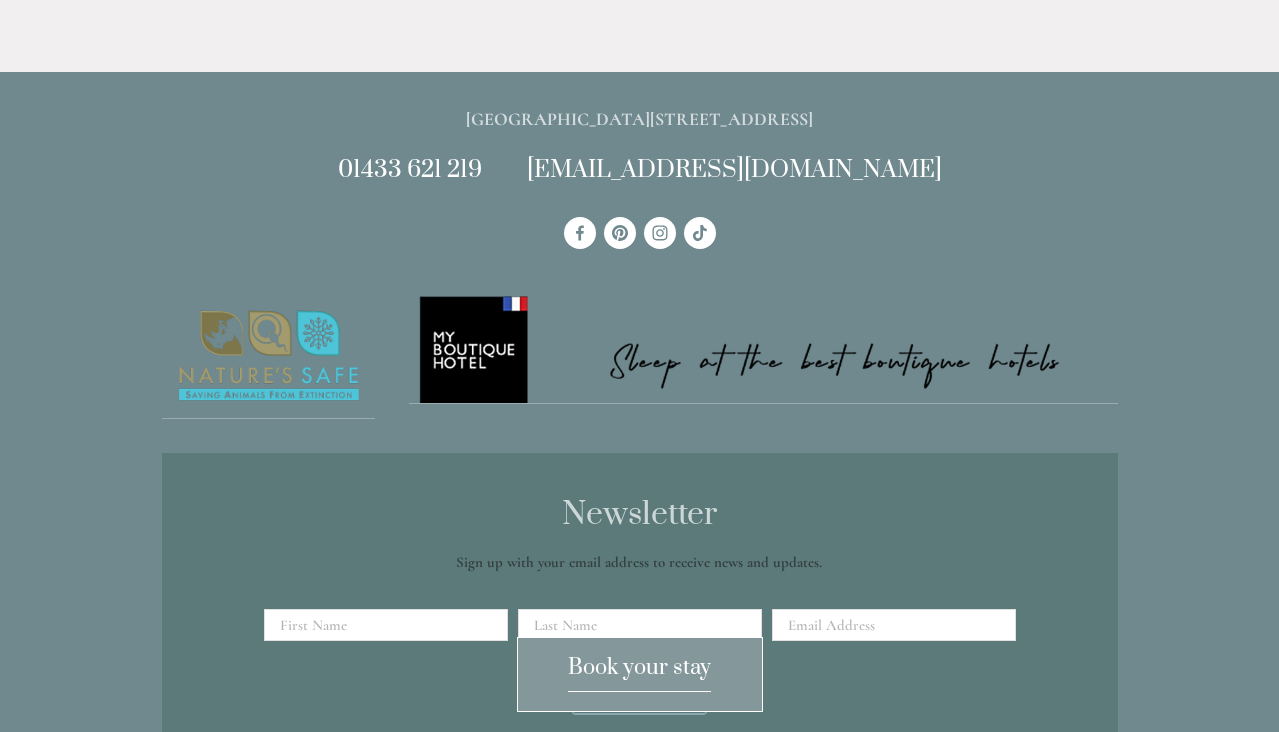 scroll, scrollTop: 6896, scrollLeft: 0, axis: vertical 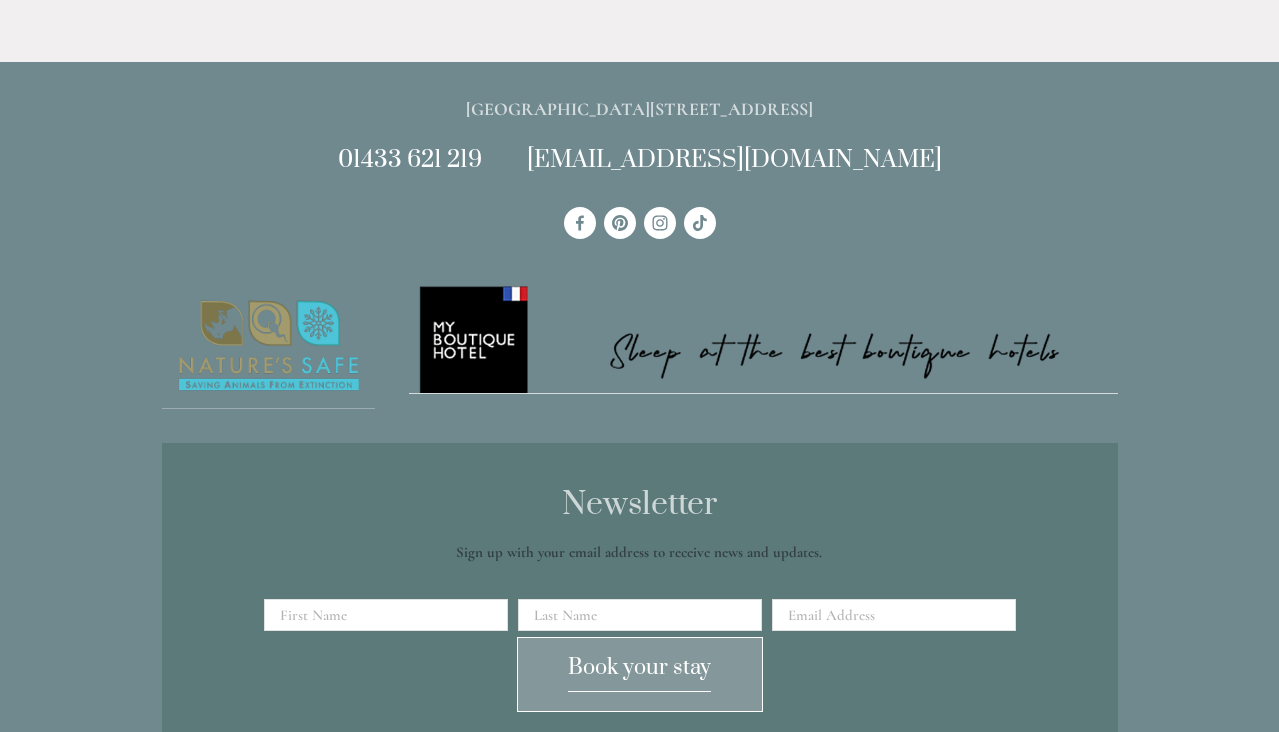 click at bounding box center (763, 338) 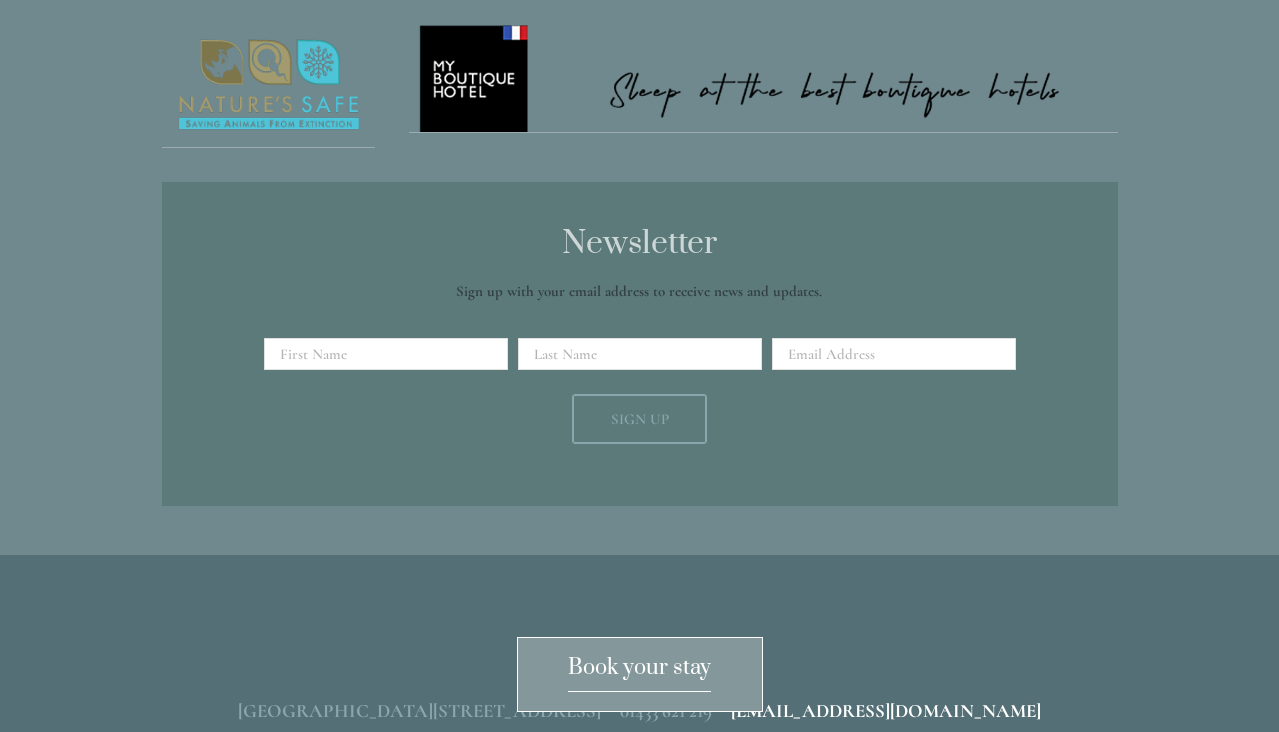 scroll, scrollTop: 0, scrollLeft: 0, axis: both 